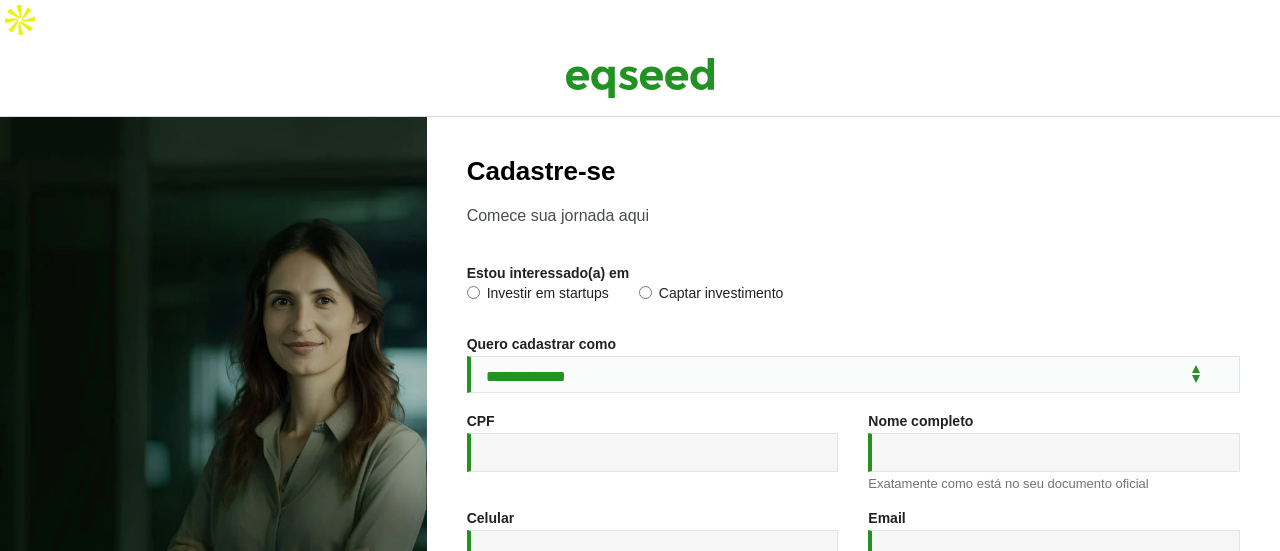 scroll, scrollTop: 0, scrollLeft: 0, axis: both 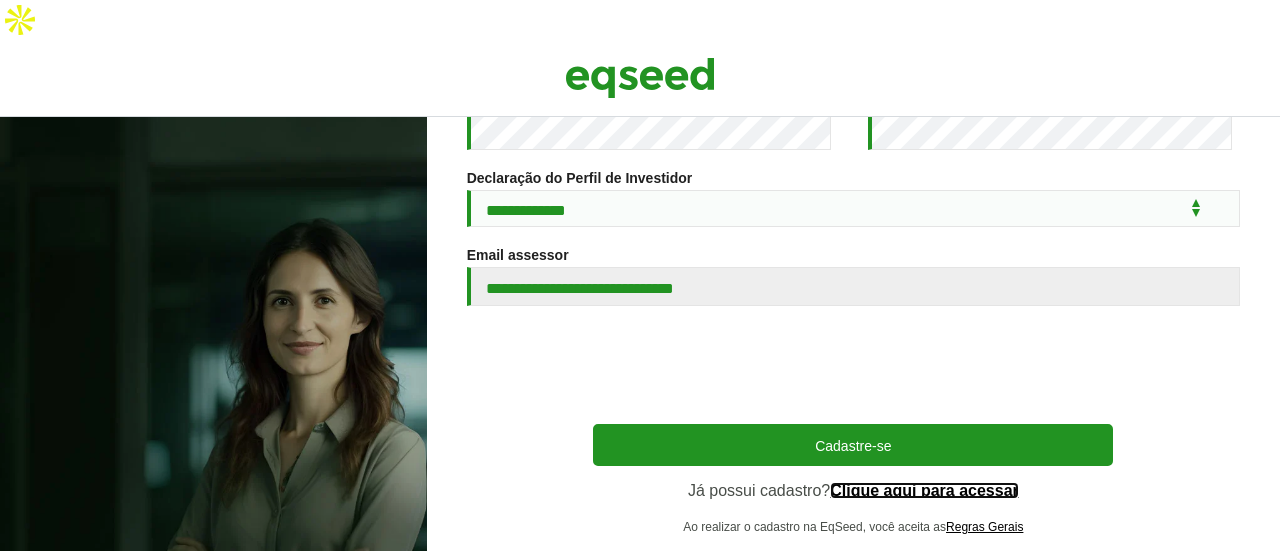 click on "Clique aqui para acessar" at bounding box center [924, 491] 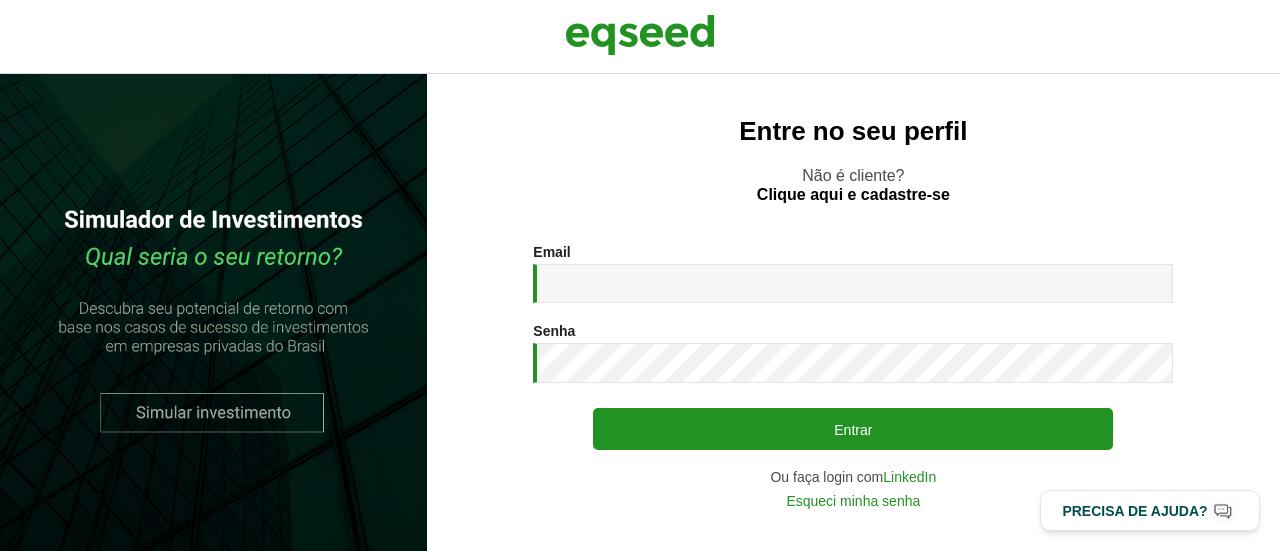 scroll, scrollTop: 0, scrollLeft: 0, axis: both 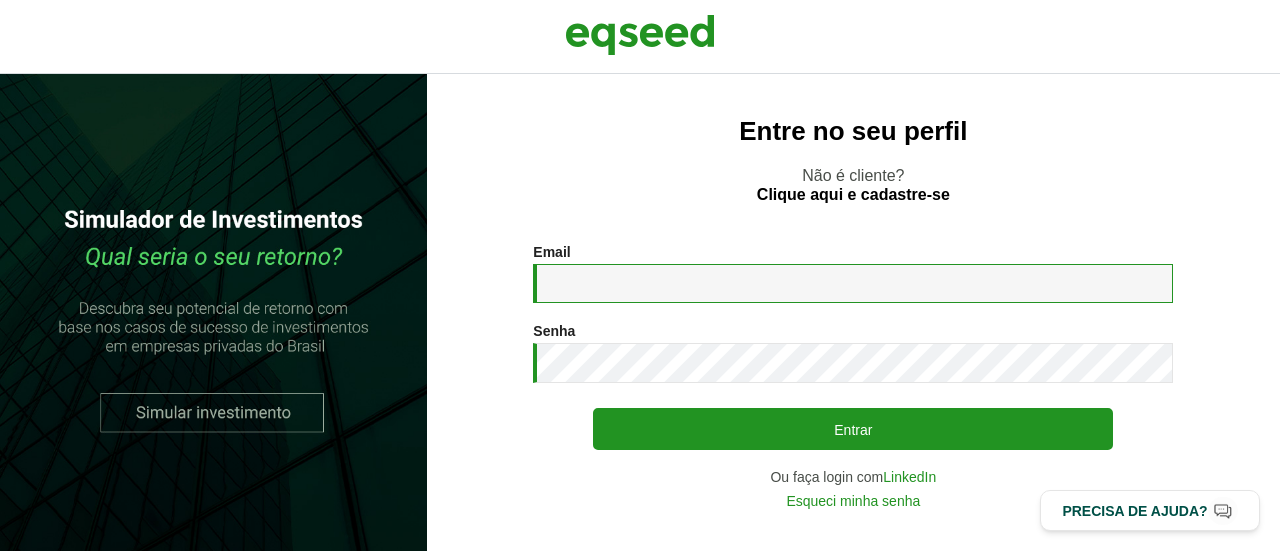 click on "Email  *" at bounding box center [853, 283] 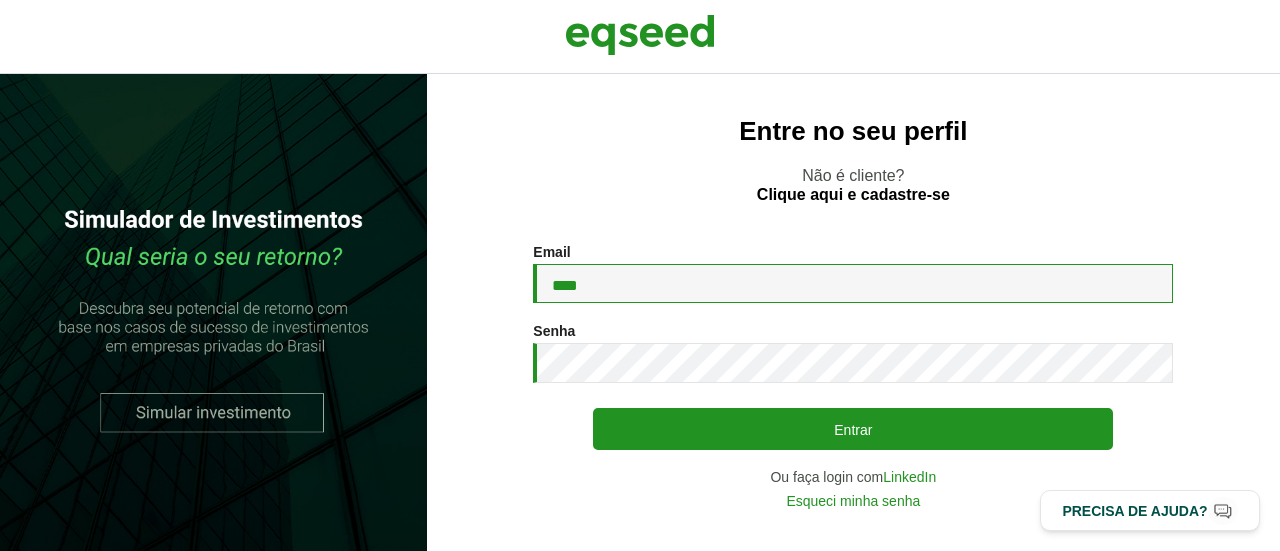 click on "****" at bounding box center [853, 283] 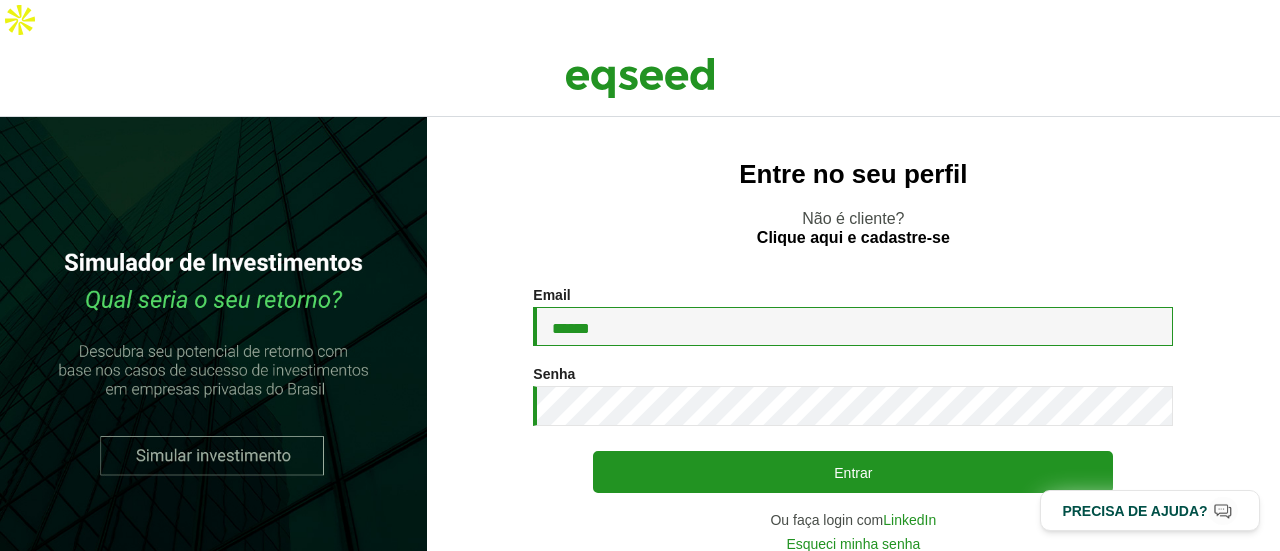 type on "**********" 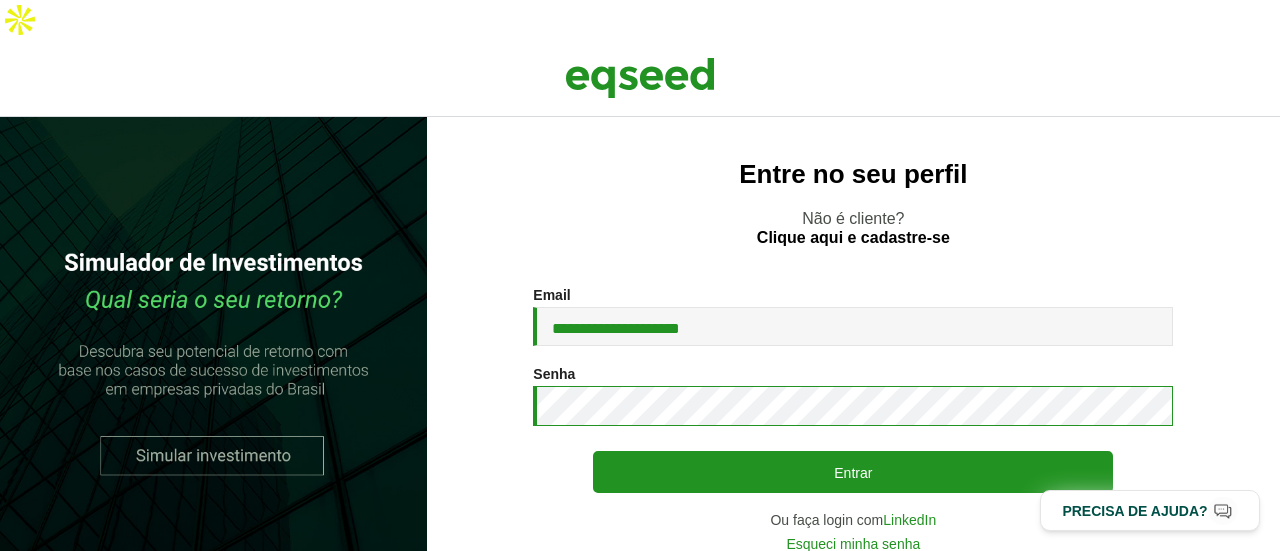 click on "Entrar" at bounding box center (853, 472) 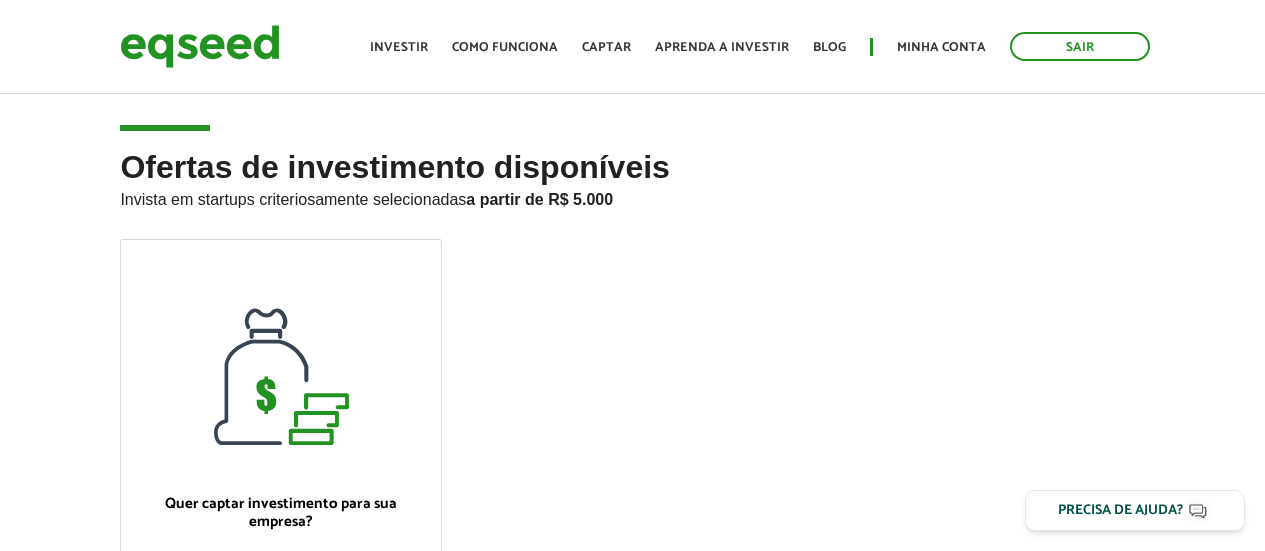 scroll, scrollTop: 0, scrollLeft: 0, axis: both 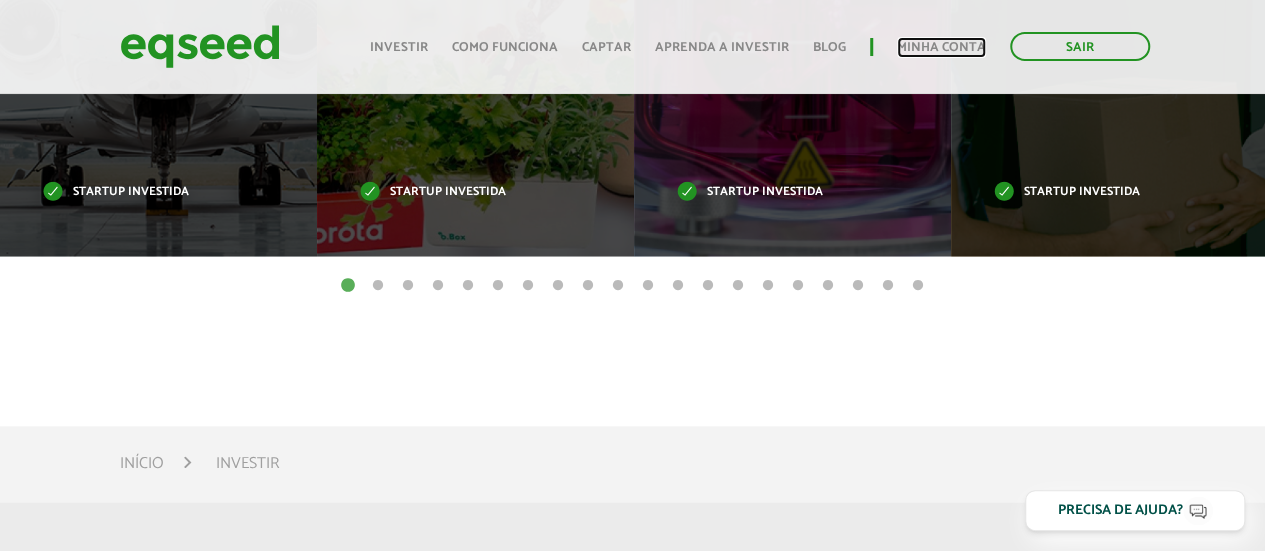click on "Minha conta" at bounding box center [941, 47] 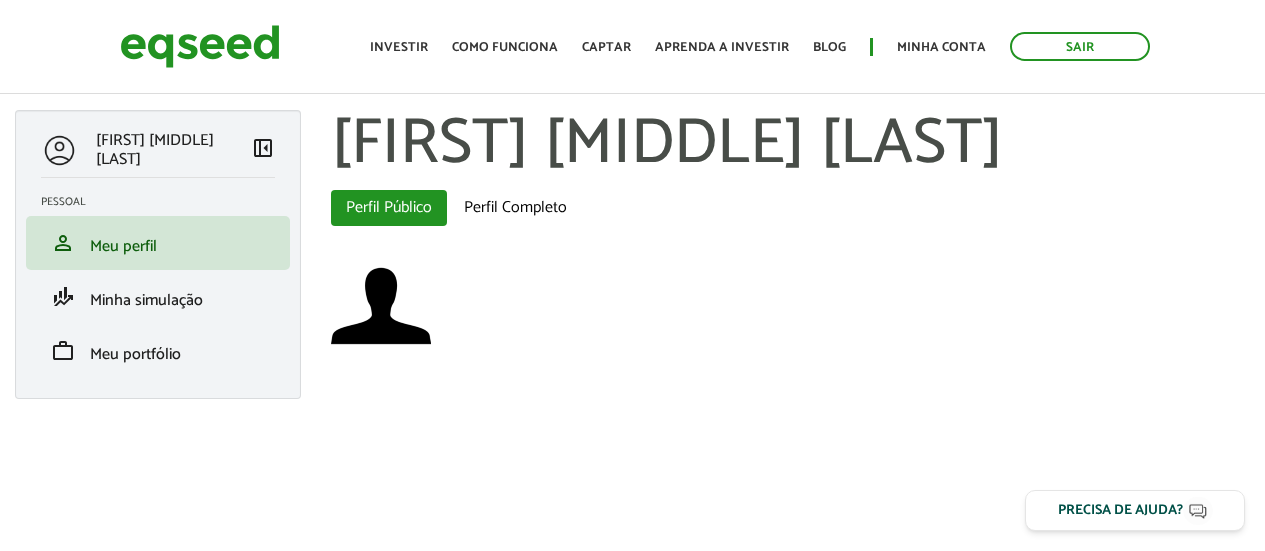 scroll, scrollTop: 0, scrollLeft: 0, axis: both 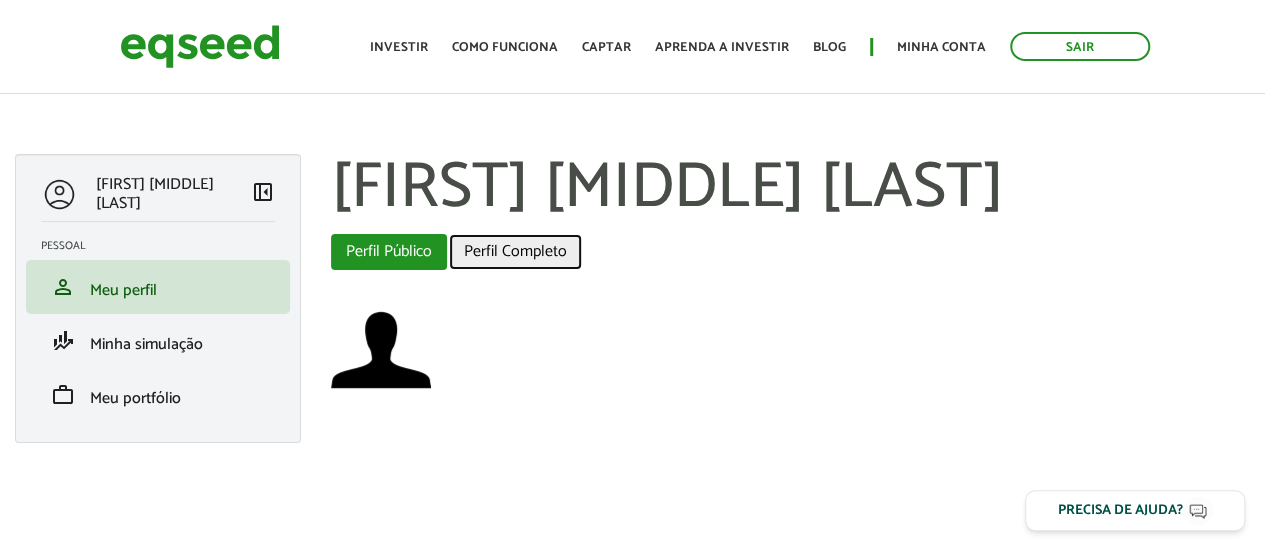 click on "Perfil Completo" at bounding box center [515, 252] 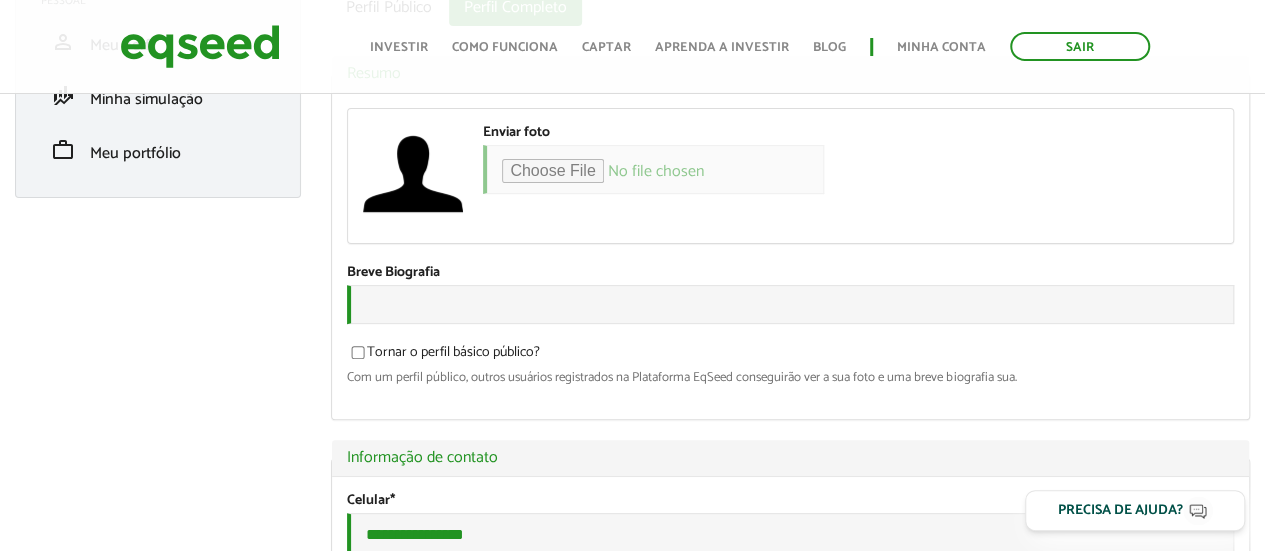 scroll, scrollTop: 200, scrollLeft: 0, axis: vertical 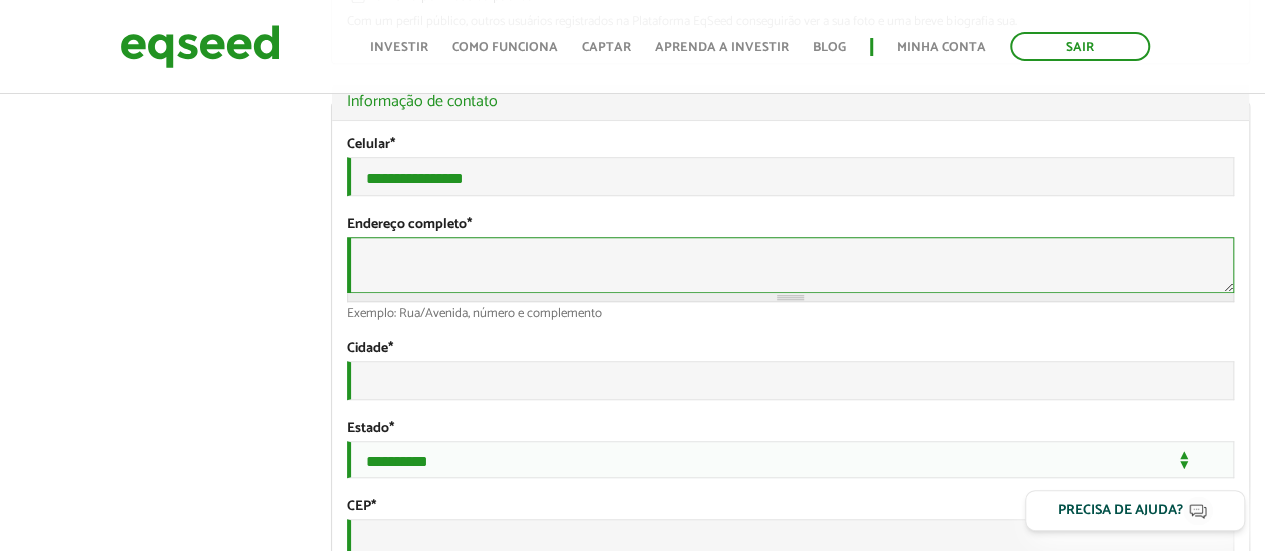 click on "Endereço completo  *" at bounding box center (790, 265) 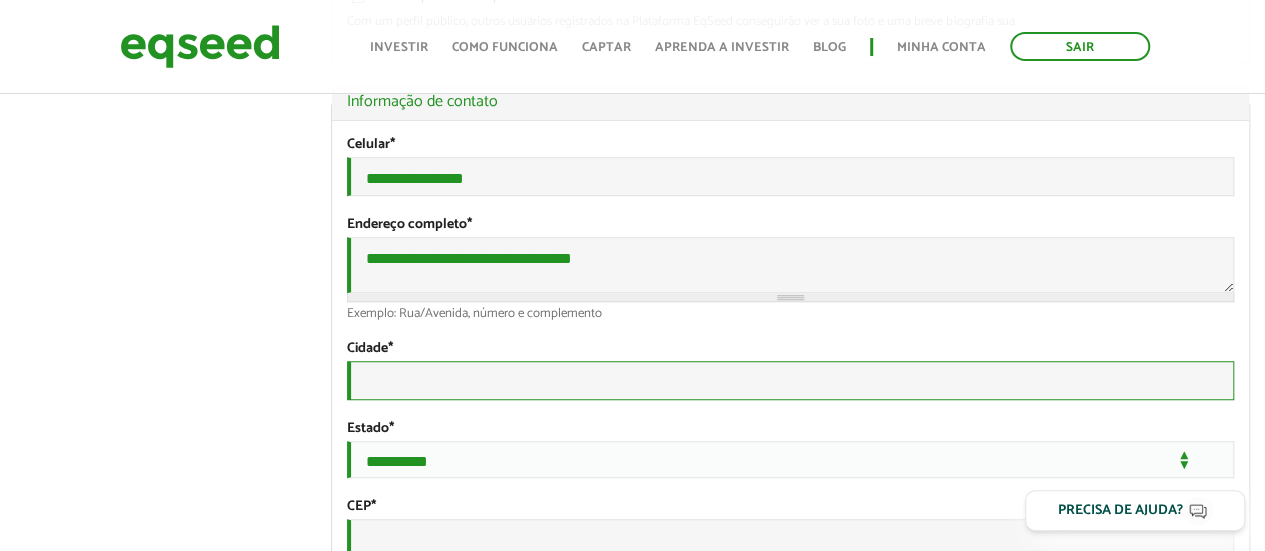 type on "*********" 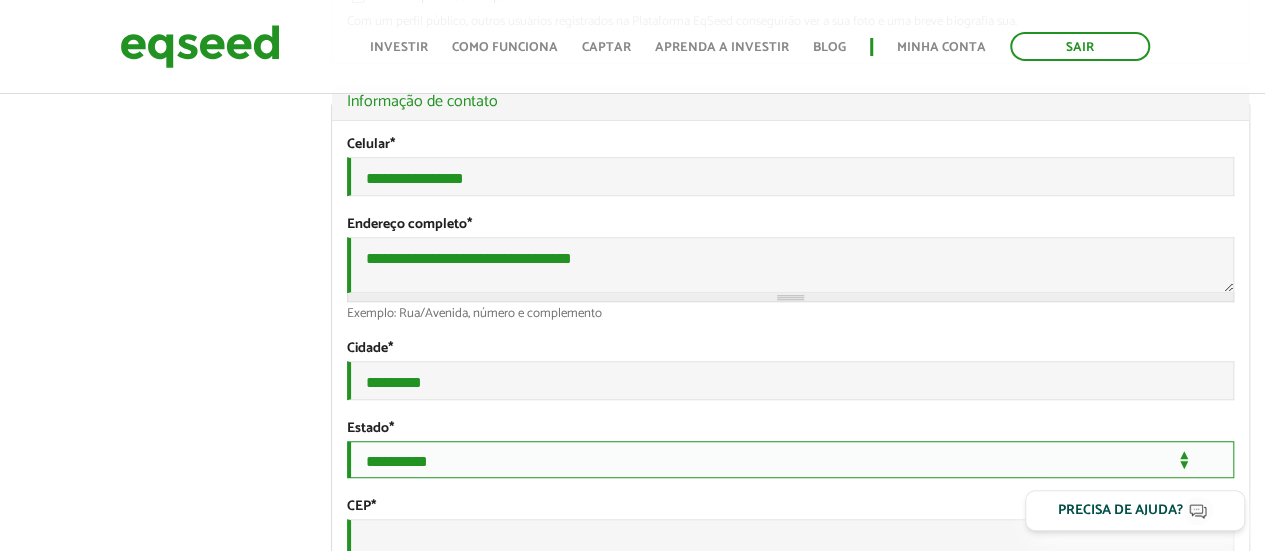 select on "**" 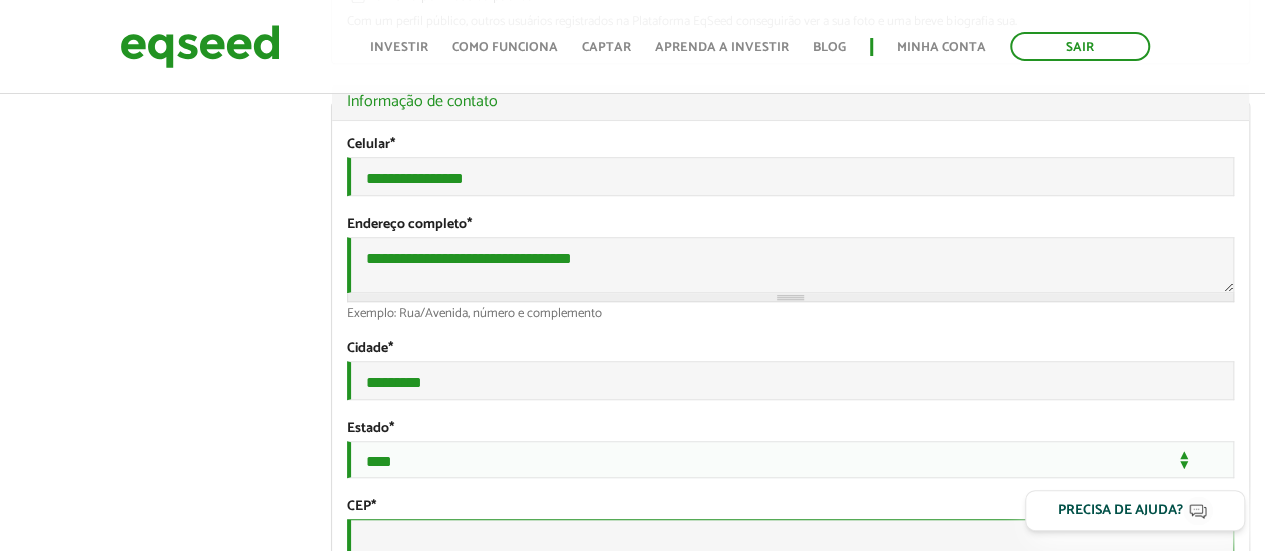 type on "*********" 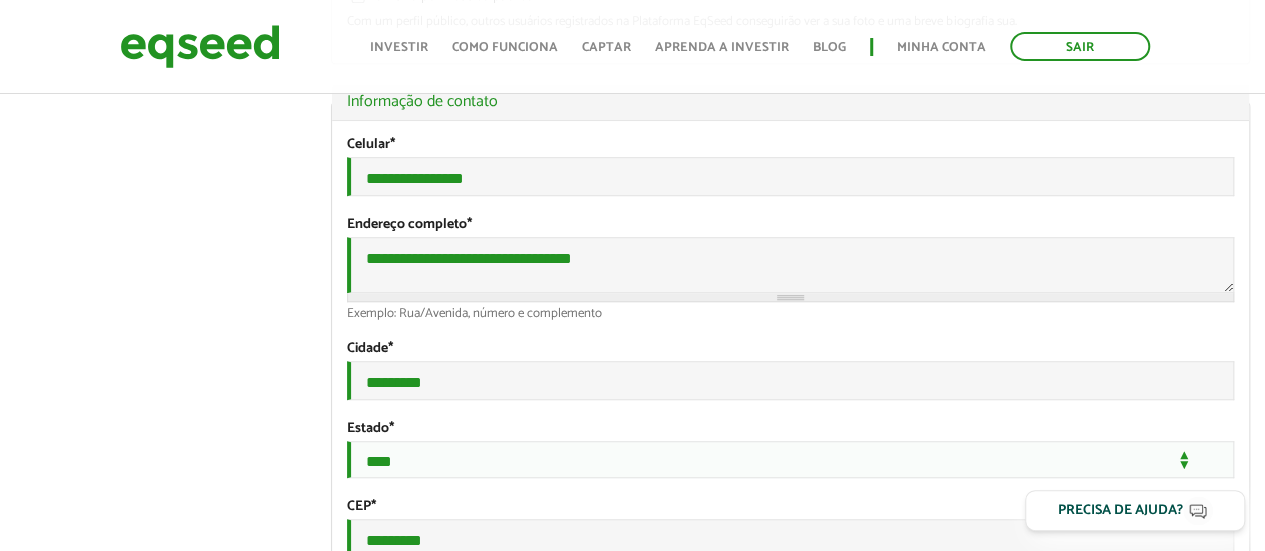 select on "***" 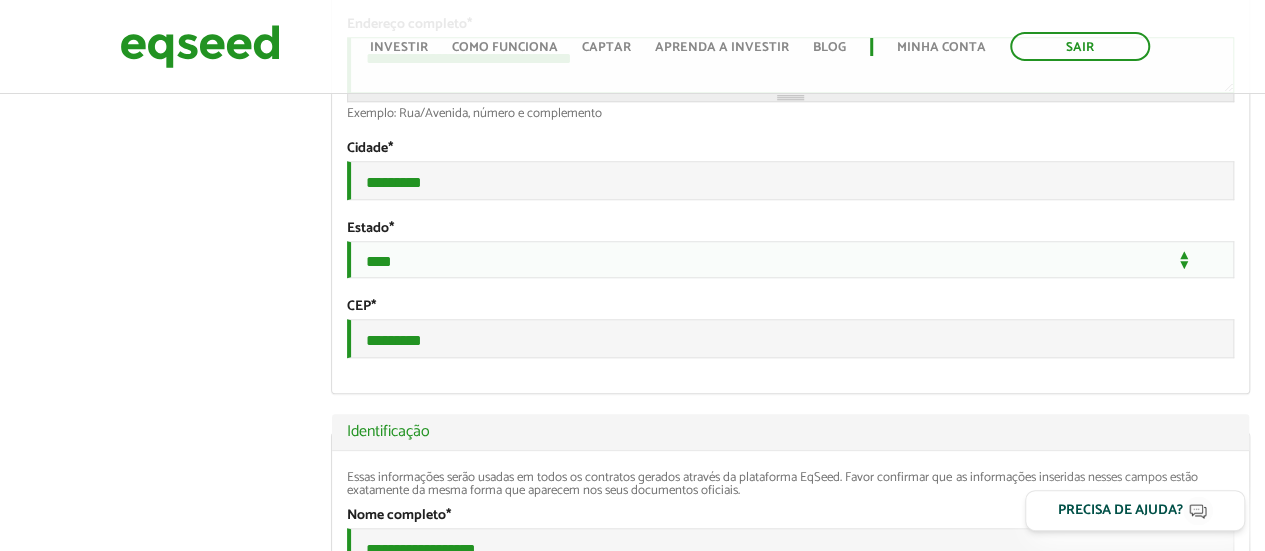 scroll, scrollTop: 1000, scrollLeft: 0, axis: vertical 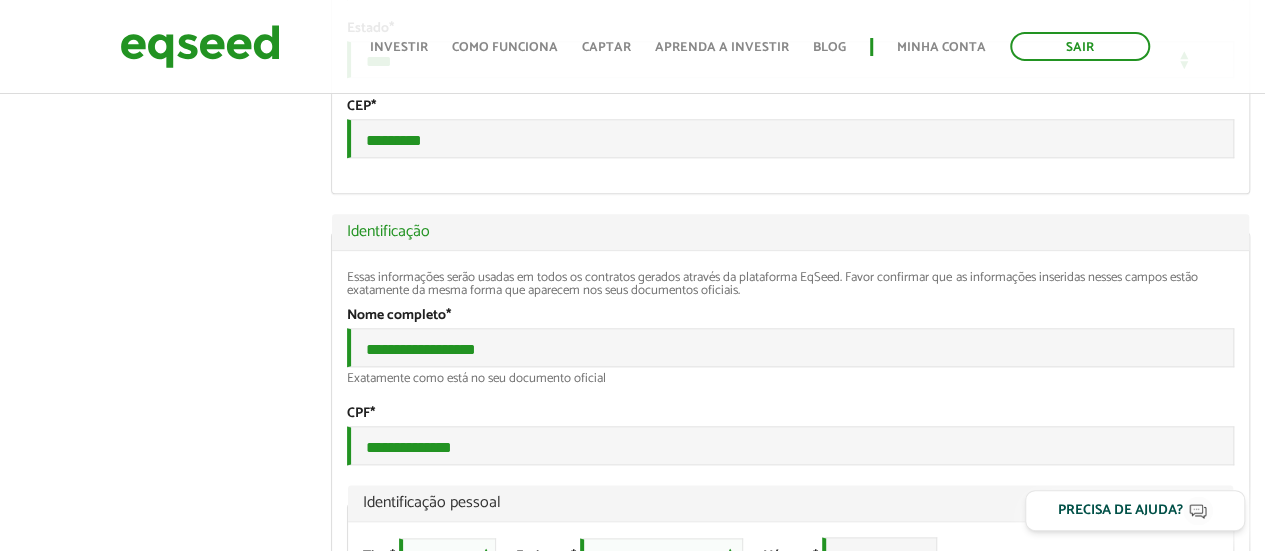 click on "**********" at bounding box center [790, 689] 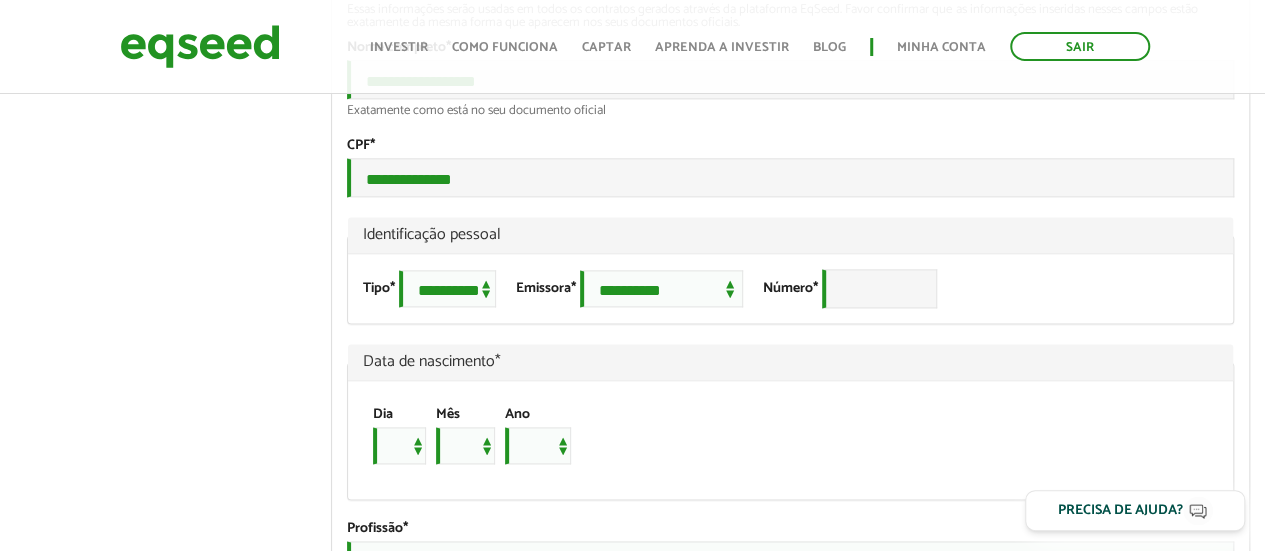 scroll, scrollTop: 1300, scrollLeft: 0, axis: vertical 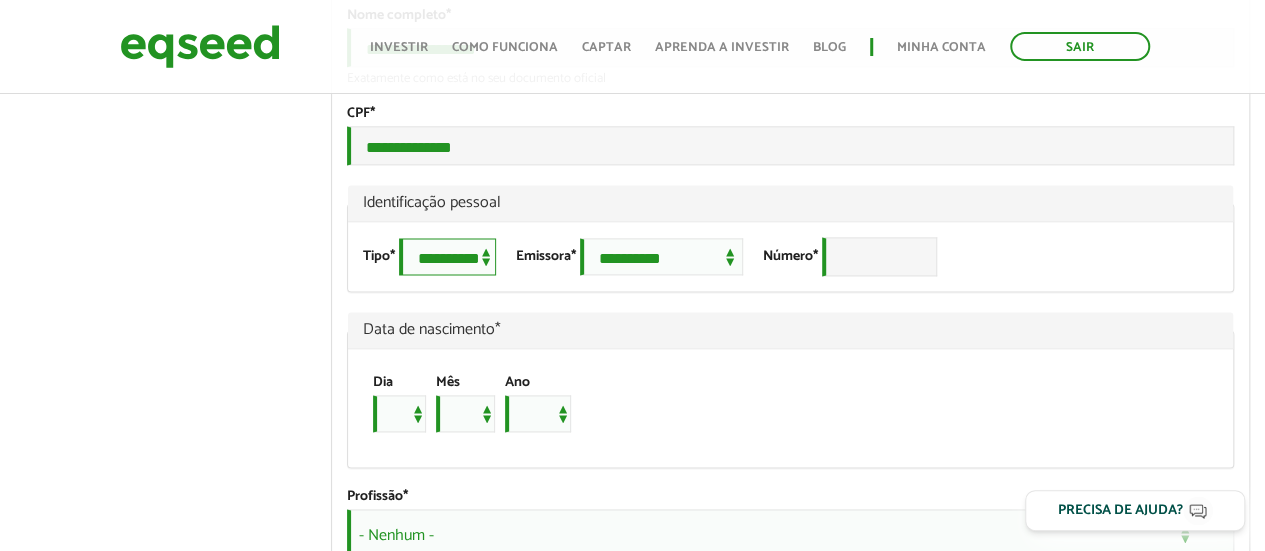 click on "**********" at bounding box center [447, 256] 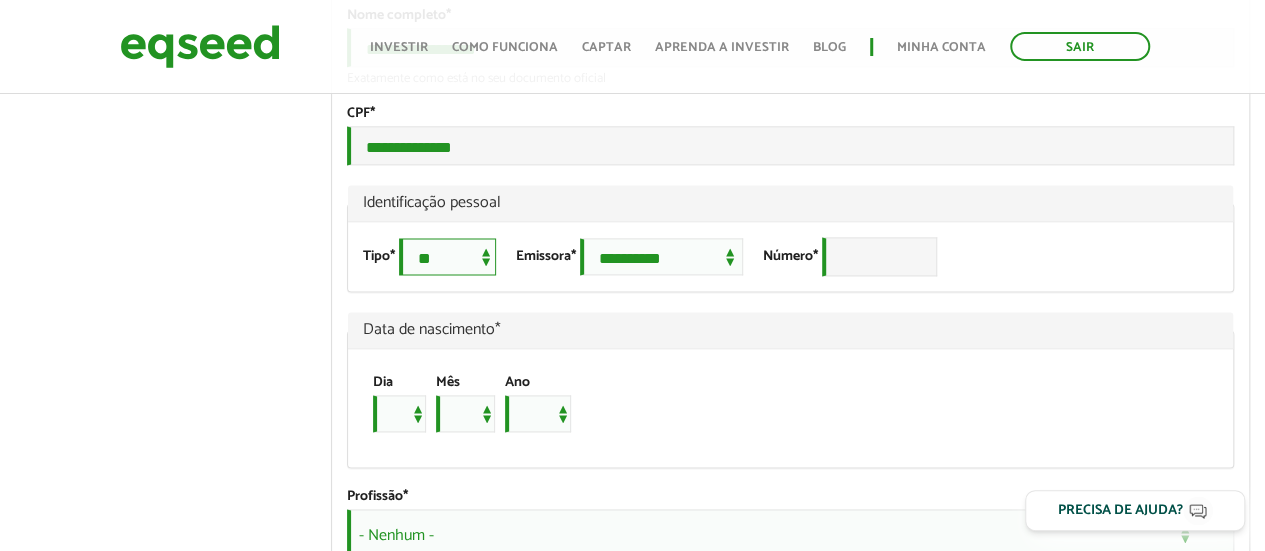 click on "**********" at bounding box center [447, 256] 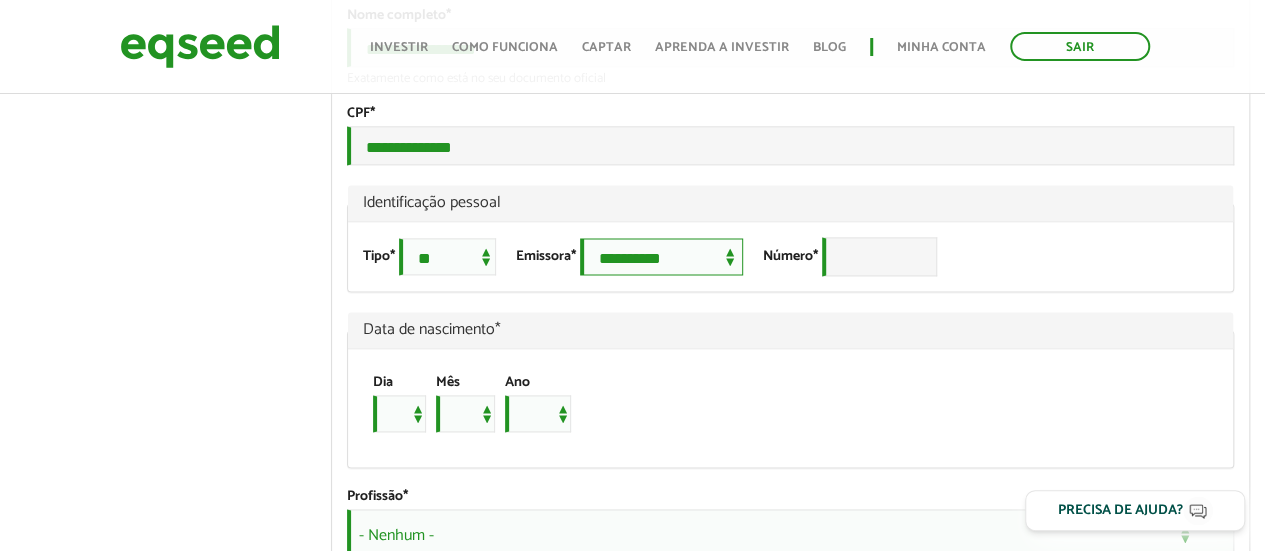 click on "**********" at bounding box center (661, 256) 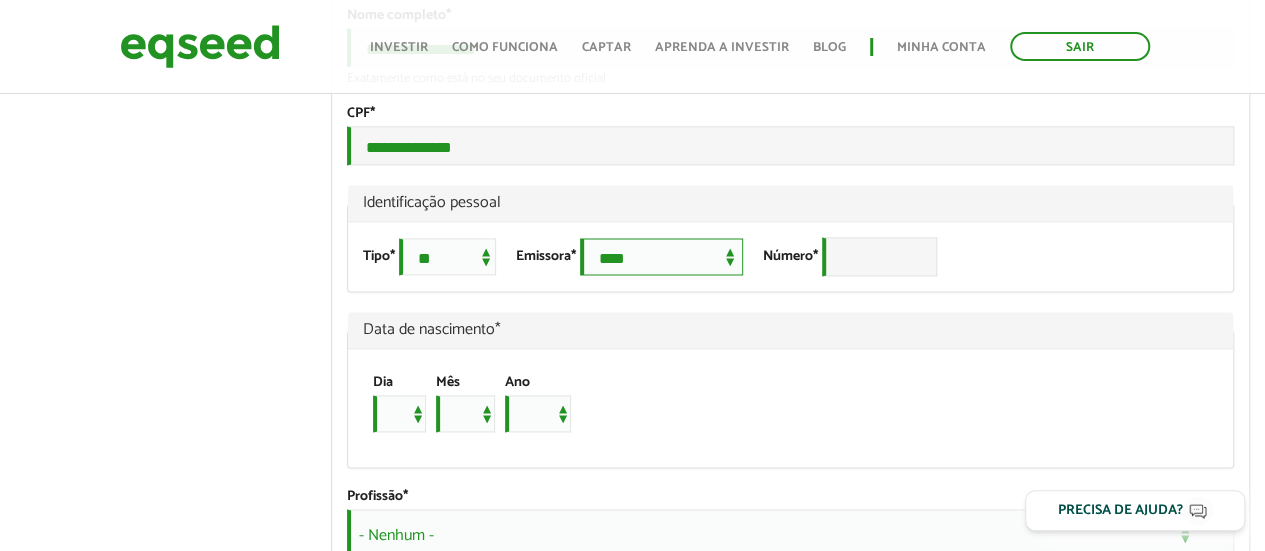 click on "**********" at bounding box center (661, 256) 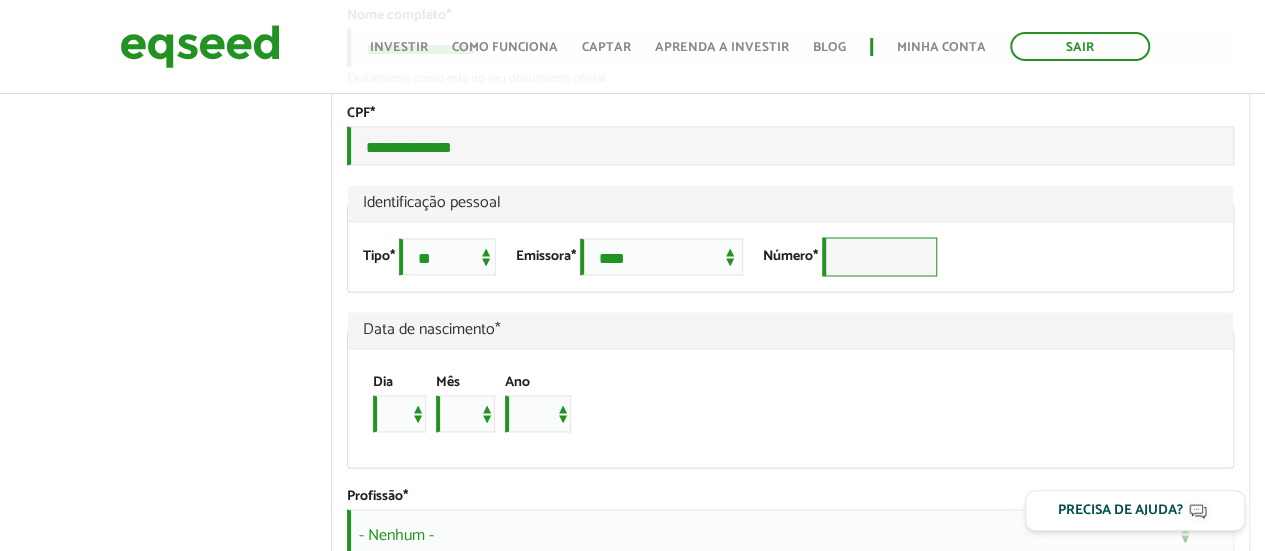 click on "Número  *" at bounding box center [879, 256] 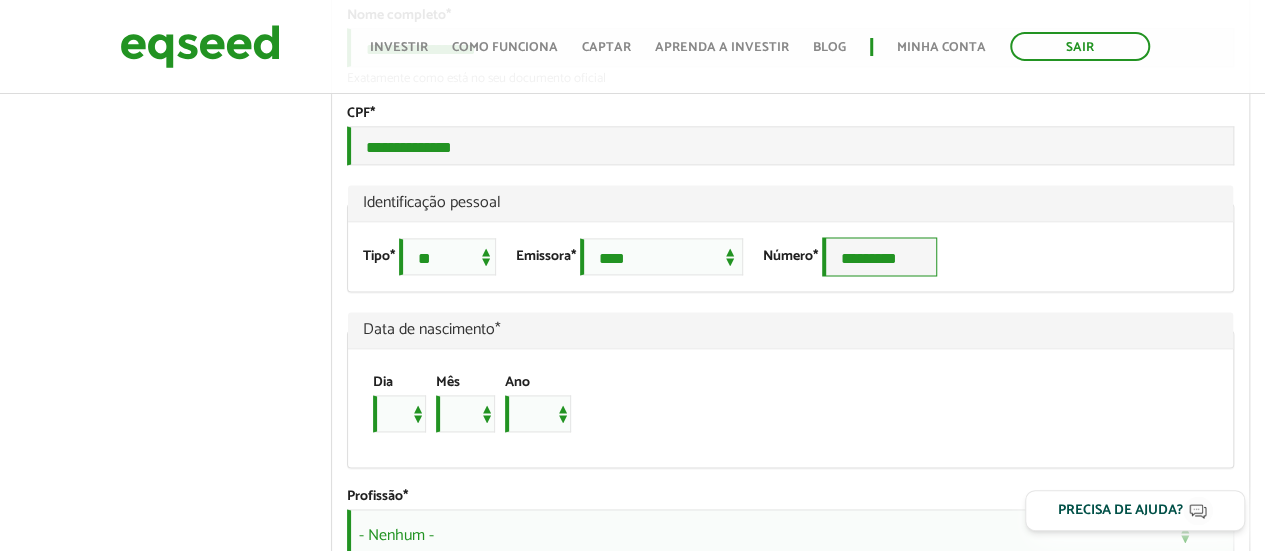 type on "*********" 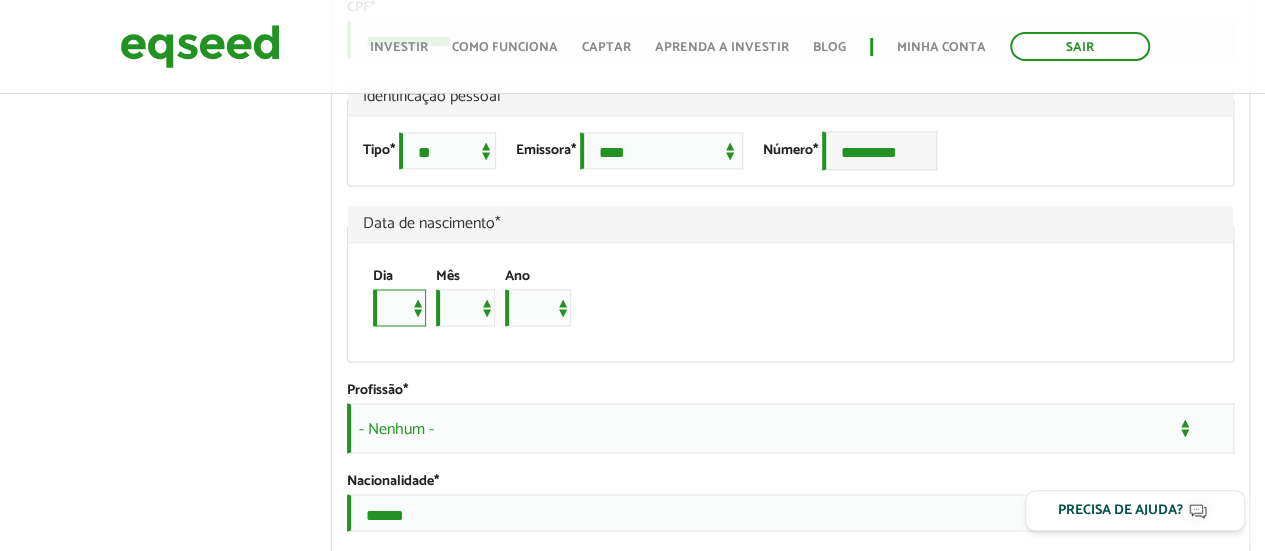 scroll, scrollTop: 1500, scrollLeft: 0, axis: vertical 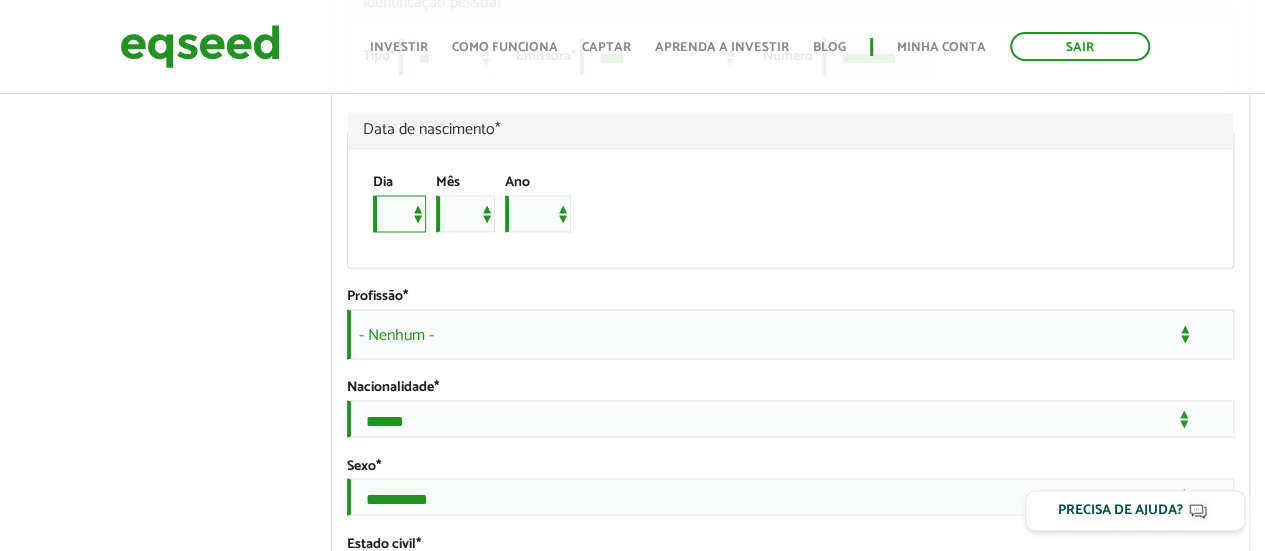 click on "* * * * * * * * * ** ** ** ** ** ** ** ** ** ** ** ** ** ** ** ** ** ** ** ** ** **" at bounding box center (399, 213) 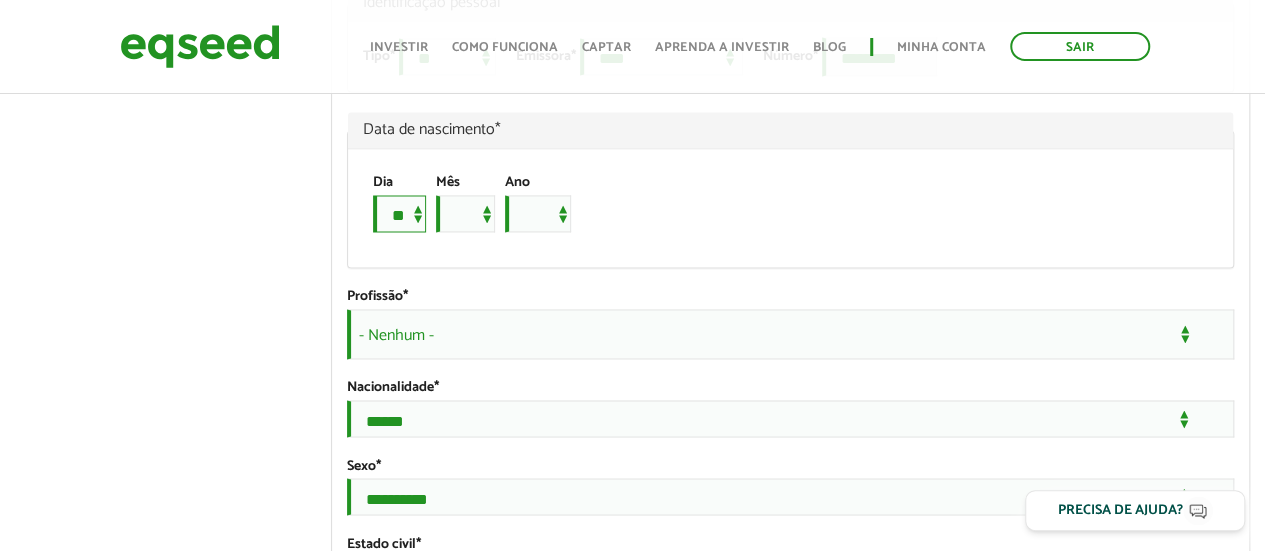 click on "* * * * * * * * * ** ** ** ** ** ** ** ** ** ** ** ** ** ** ** ** ** ** ** ** ** **" at bounding box center [399, 213] 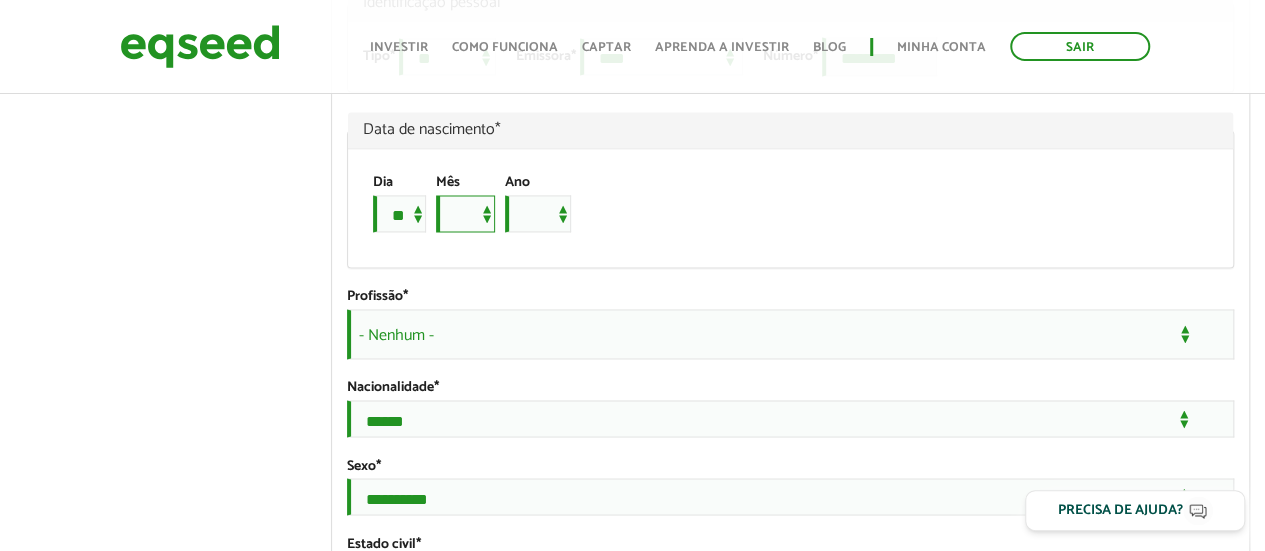 click on "*** *** *** *** *** *** *** *** *** *** *** ***" at bounding box center (465, 213) 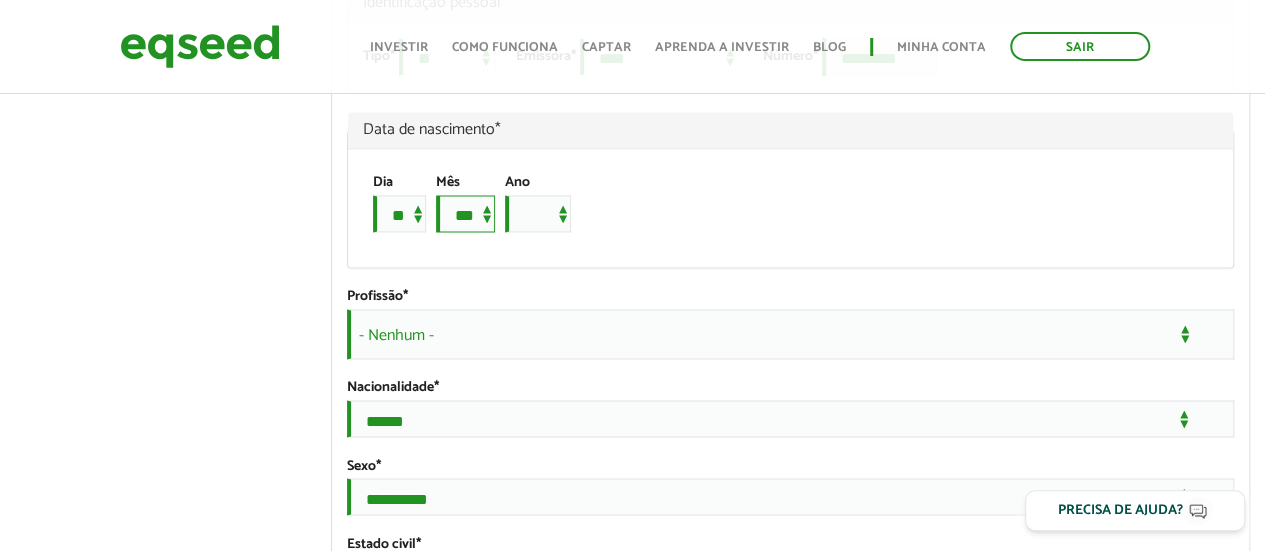 click on "*** *** *** *** *** *** *** *** *** *** *** ***" at bounding box center [465, 213] 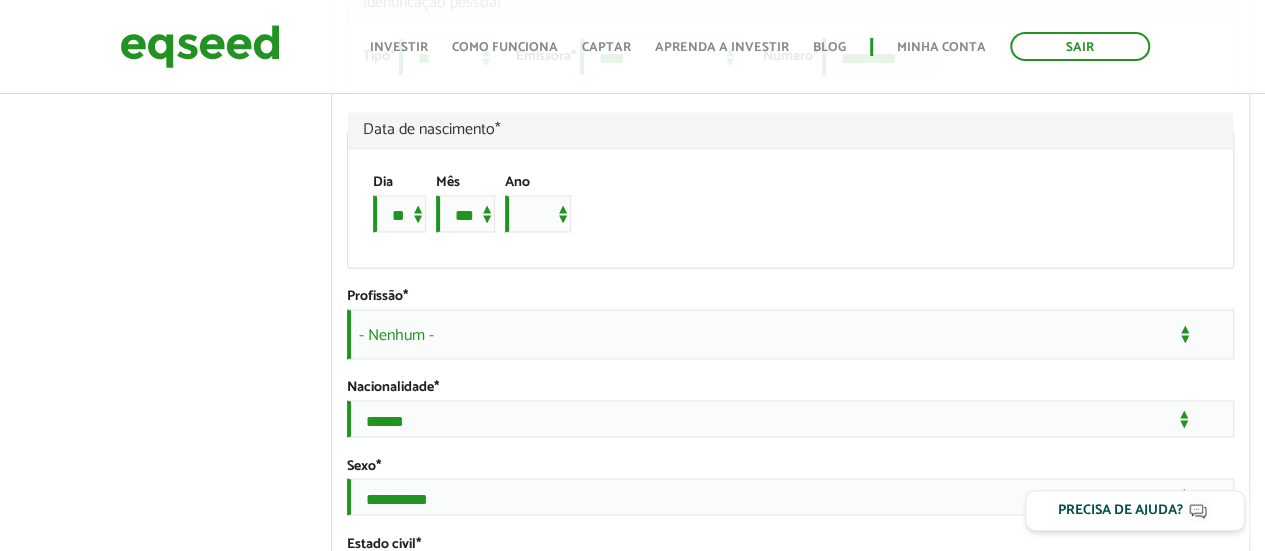drag, startPoint x: 546, startPoint y: 217, endPoint x: 556, endPoint y: 240, distance: 25.079872 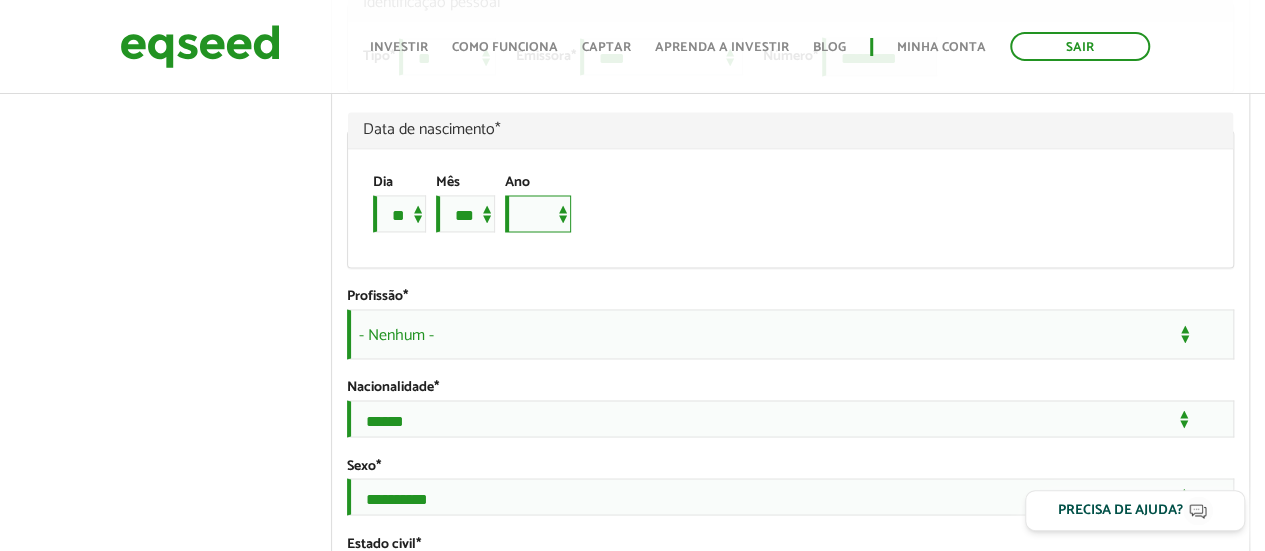 click on "**** **** **** **** **** **** **** **** **** **** **** **** **** **** **** **** **** **** **** **** **** **** **** **** **** **** **** **** **** **** **** **** **** **** **** **** **** **** **** **** **** **** **** **** **** **** **** **** **** **** **** **** **** **** **** **** **** **** **** **** **** **** **** **** **** **** **** **** **** **** **** **** **** **** **** **** **** **** **** **** **** **** **** **** **** **** **** **** **** **** **** **** **** **** **** **** **** **** **** **** **** **** **** **** **** **** **** **** **** **** **** **** **** **** **** **** **** **** **** **** **** **** **** **** **** ****" at bounding box center [538, 213] 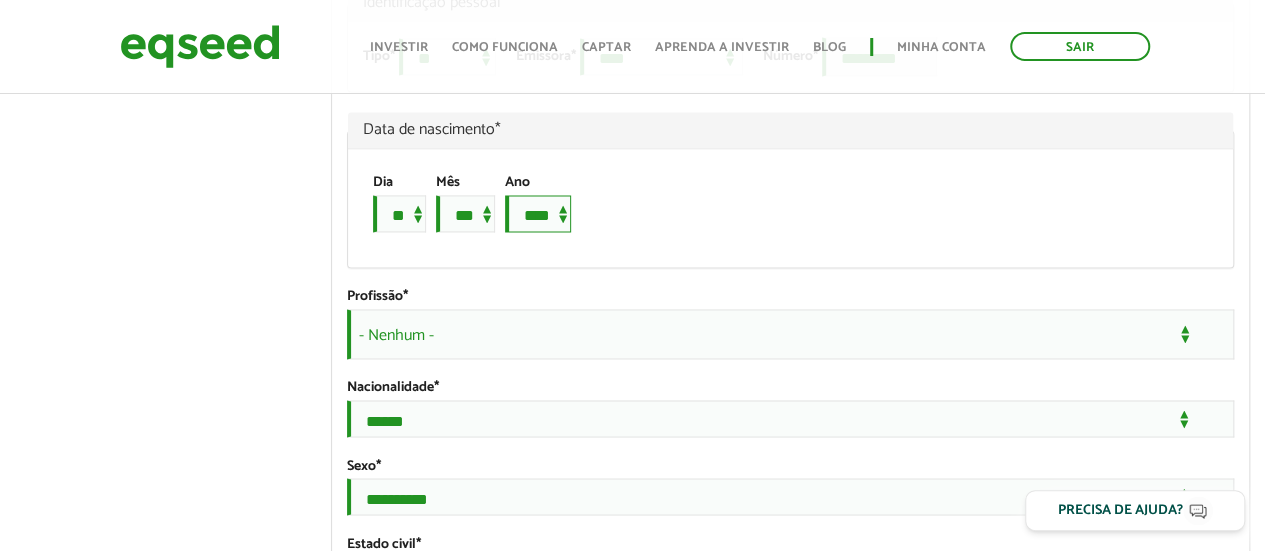 click on "**** **** **** **** **** **** **** **** **** **** **** **** **** **** **** **** **** **** **** **** **** **** **** **** **** **** **** **** **** **** **** **** **** **** **** **** **** **** **** **** **** **** **** **** **** **** **** **** **** **** **** **** **** **** **** **** **** **** **** **** **** **** **** **** **** **** **** **** **** **** **** **** **** **** **** **** **** **** **** **** **** **** **** **** **** **** **** **** **** **** **** **** **** **** **** **** **** **** **** **** **** **** **** **** **** **** **** **** **** **** **** **** **** **** **** **** **** **** **** **** **** **** **** **** **** ****" at bounding box center [538, 213] 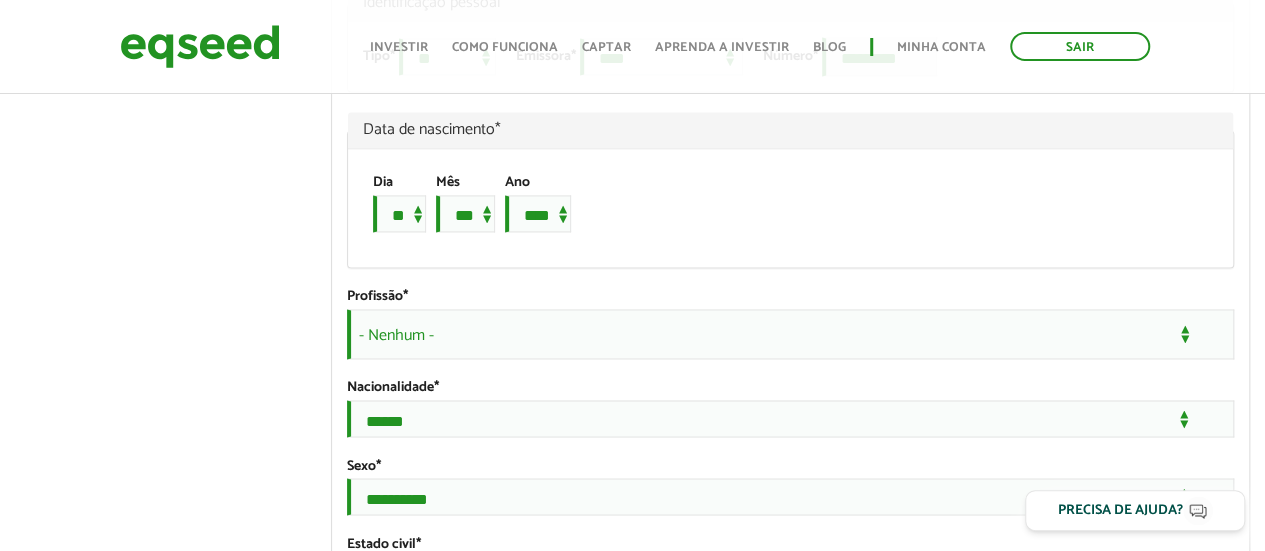 click on "Dia
* * * * * * * * * ** ** ** ** ** ** ** ** ** ** ** ** ** ** ** ** ** ** ** ** ** **   Mês
*** *** *** *** *** *** *** *** *** *** *** ***   Ano
**** **** **** **** **** **** **** **** **** **** **** **** **** **** **** **** **** **** **** **** **** **** **** **** **** **** **** **** **** **** **** **** **** **** **** **** **** **** **** **** **** **** **** **** **** **** **** **** **** **** **** **** **** **** **** **** **** **** **** **** **** **** **** **** **** **** **** **** **** **** **** **** **** **** **** **** **** **** **** **** **** **** **** **** **** **** **** **** **** **** **** **** **** **** **** **** **** **** **** **** **** **** **** **** **** **** **** **** **** **** **** **** **** **** **** **** **** **** **** **** **** **** **** **** **** ****" at bounding box center [782, 208] 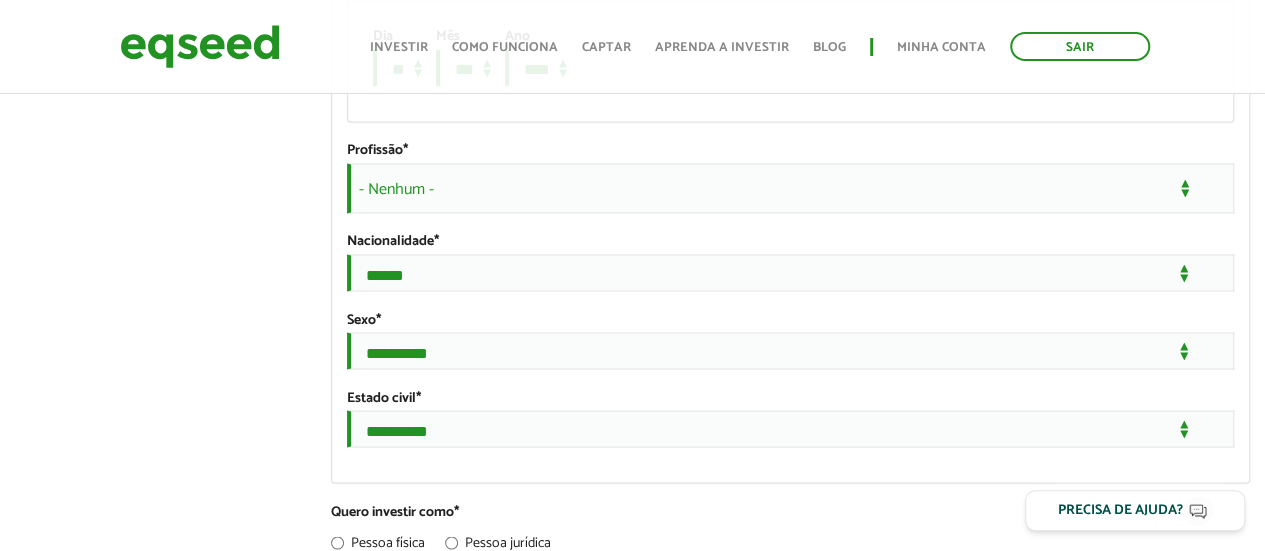 scroll, scrollTop: 1700, scrollLeft: 0, axis: vertical 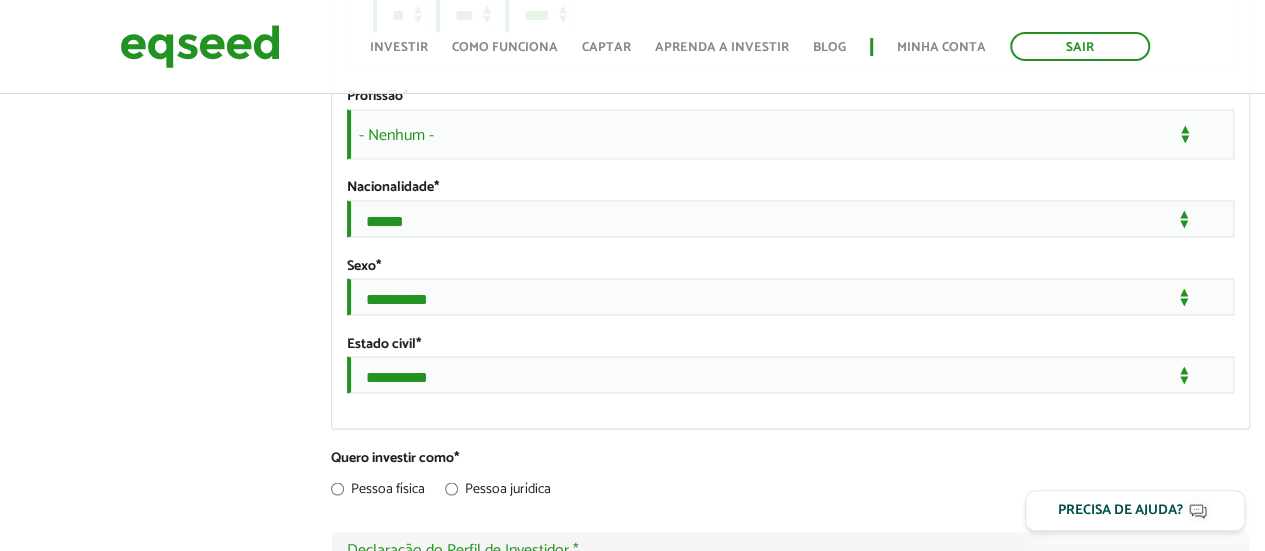 click on "**********" at bounding box center (790, 123) 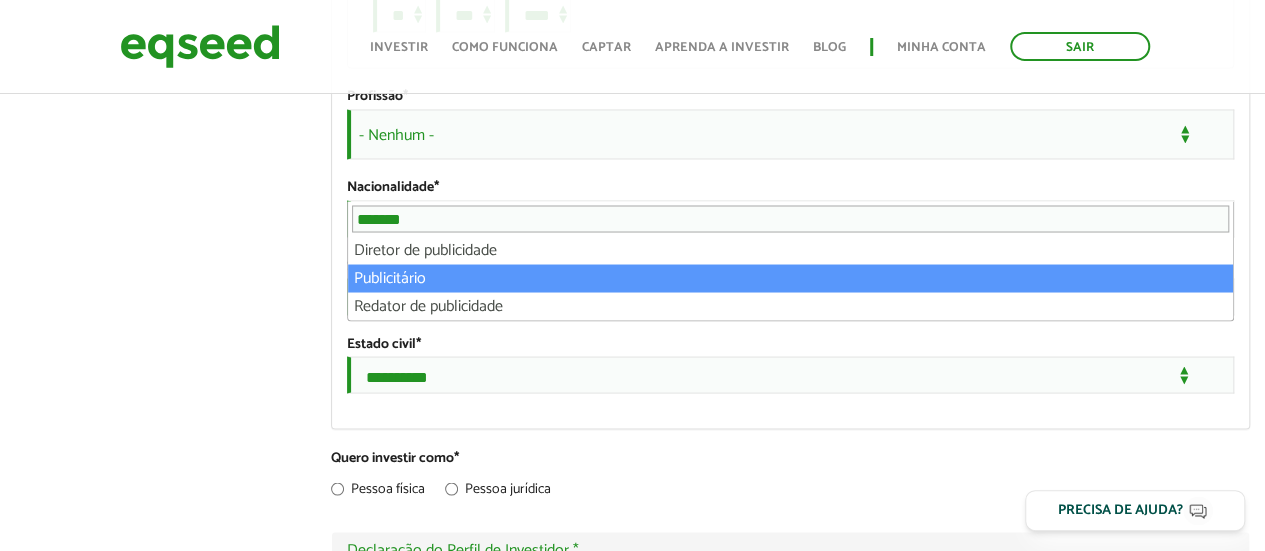 type on "*******" 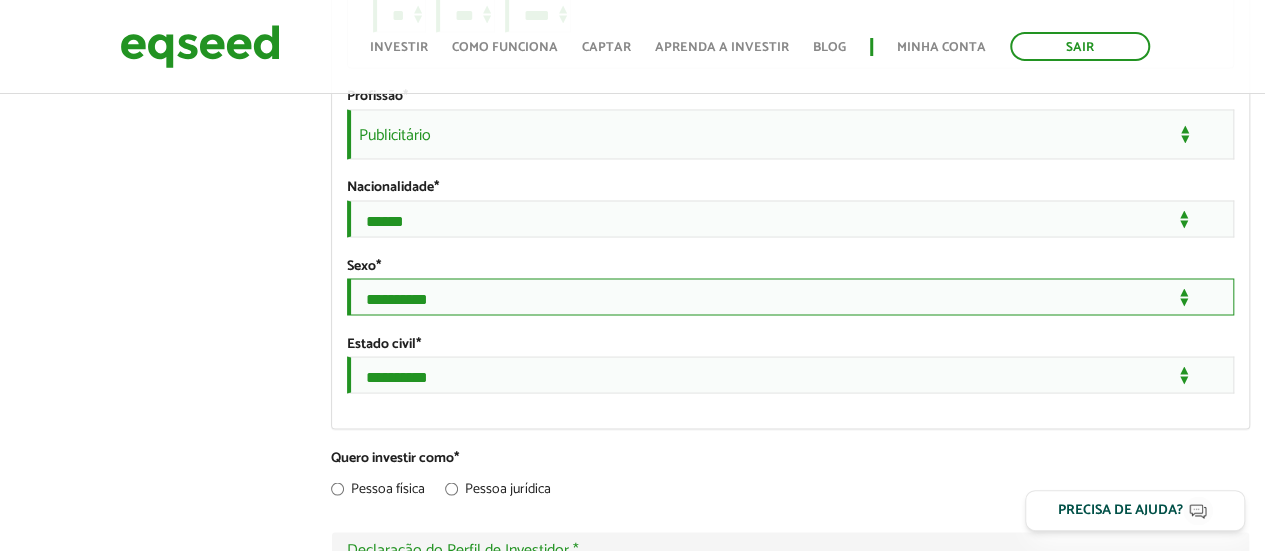 click on "**********" at bounding box center [790, 296] 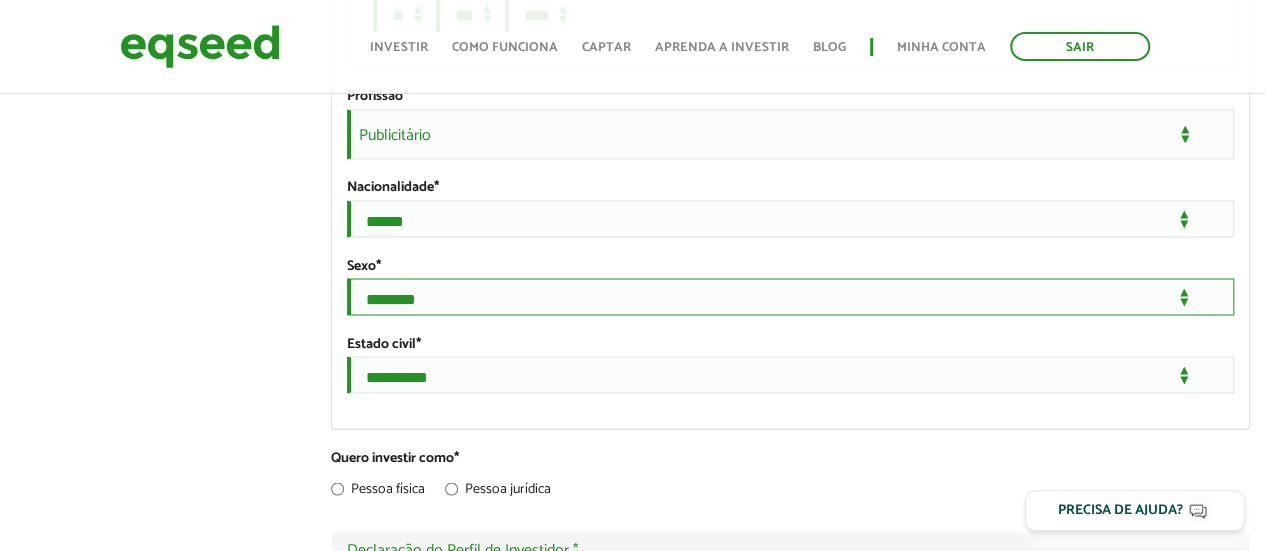 click on "**********" at bounding box center (790, 296) 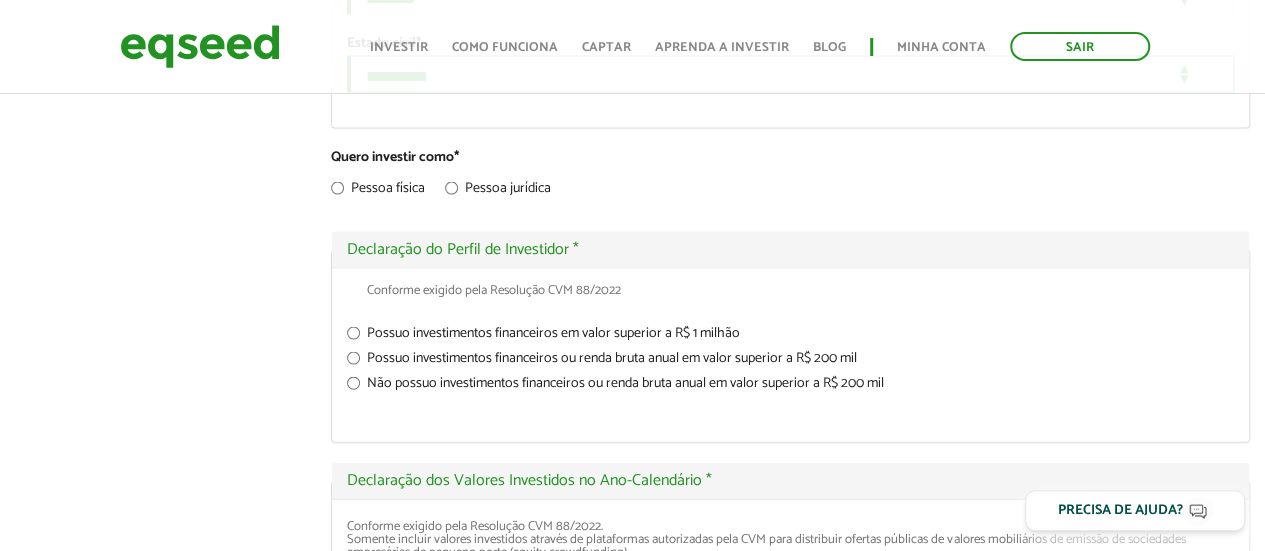 click on "**********" at bounding box center (790, 74) 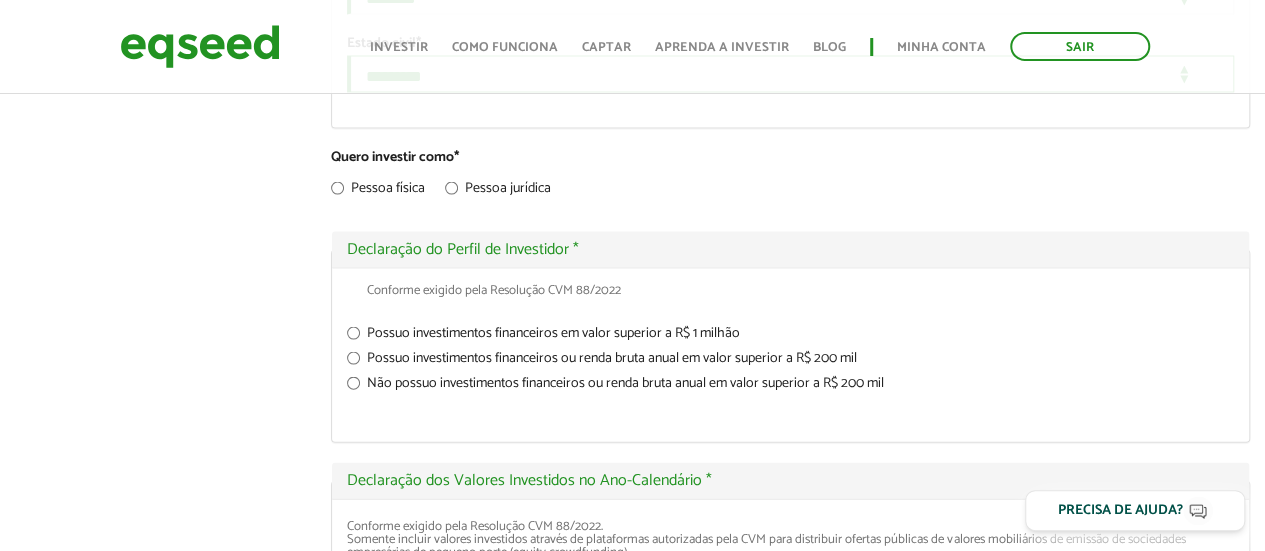 click on "**********" at bounding box center [790, 74] 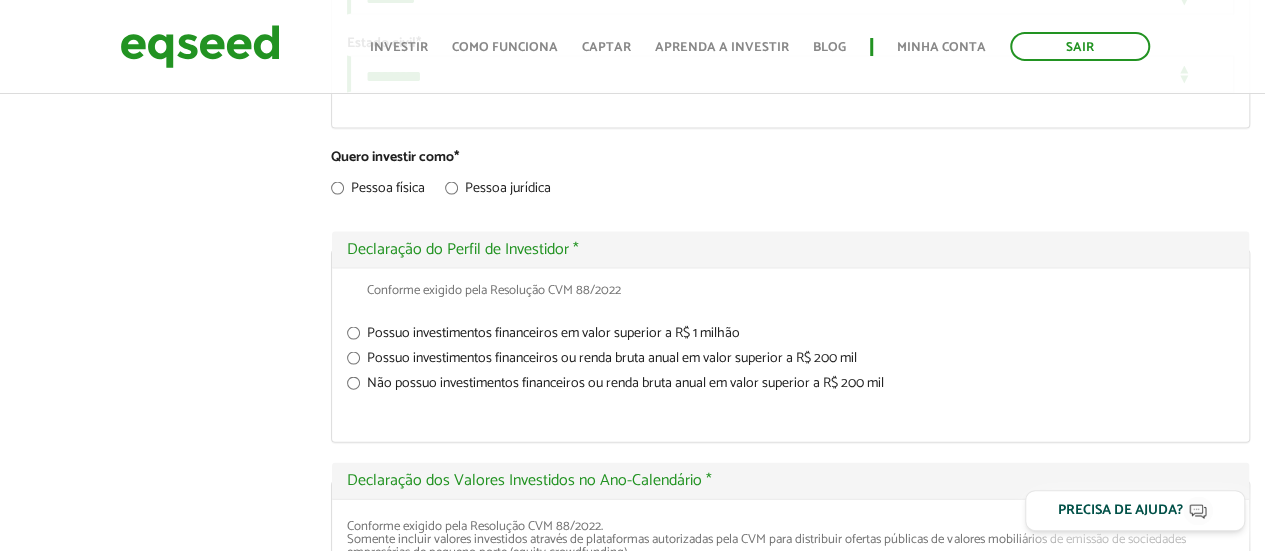 click on "Quero investir como  *
Pessoa física
Pessoa jurídica" at bounding box center (790, 180) 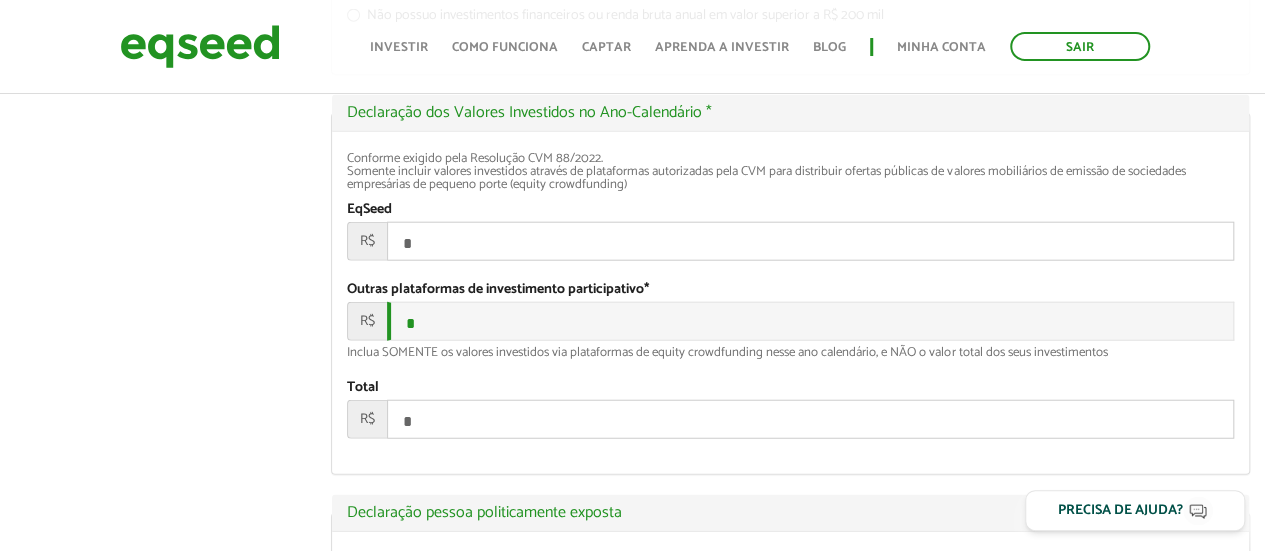 scroll, scrollTop: 2400, scrollLeft: 0, axis: vertical 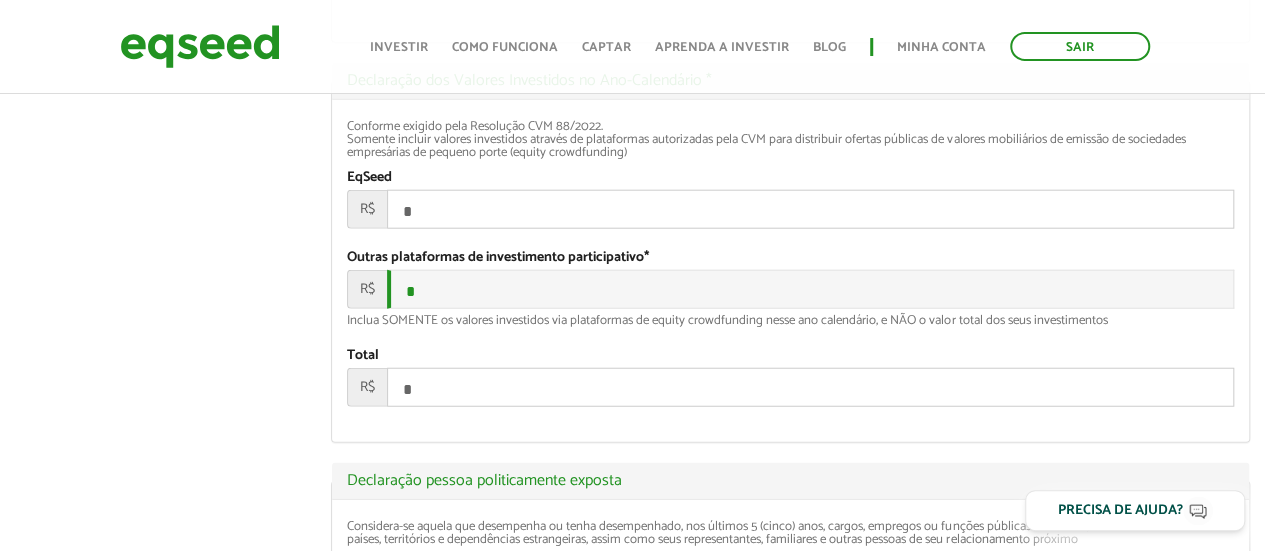 click on "Conforme exigido pela Resolução CVM 88/2022.
Somente incluir valores investidos através de plataformas autorizadas pela CVM para distribuir ofertas públicas de valores mobiliários de emissão de sociedades empresárias de pequeno porte (equity crowdfunding)" at bounding box center (790, 139) 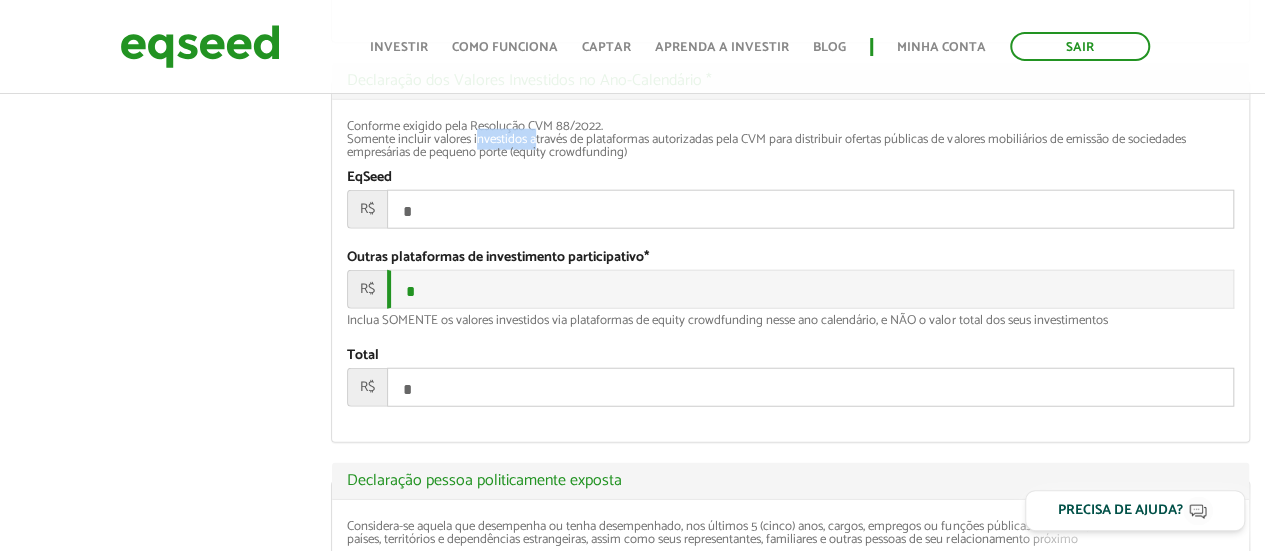 click on "Conforme exigido pela Resolução CVM 88/2022.
Somente incluir valores investidos através de plataformas autorizadas pela CVM para distribuir ofertas públicas de valores mobiliários de emissão de sociedades empresárias de pequeno porte (equity crowdfunding)" at bounding box center (790, 139) 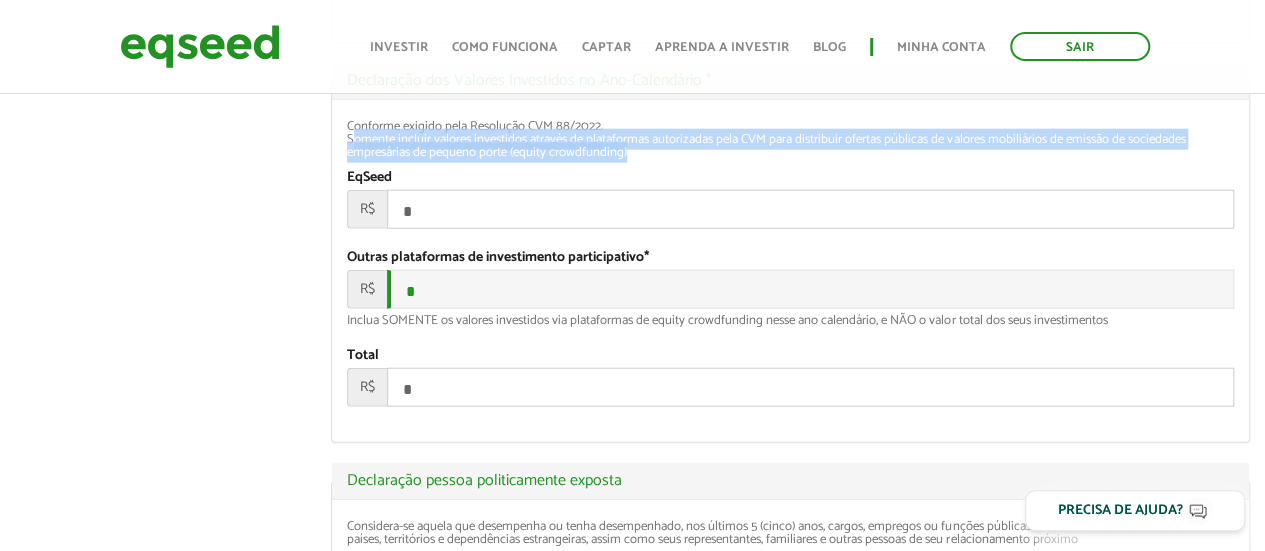 drag, startPoint x: 481, startPoint y: 198, endPoint x: 470, endPoint y: 198, distance: 11 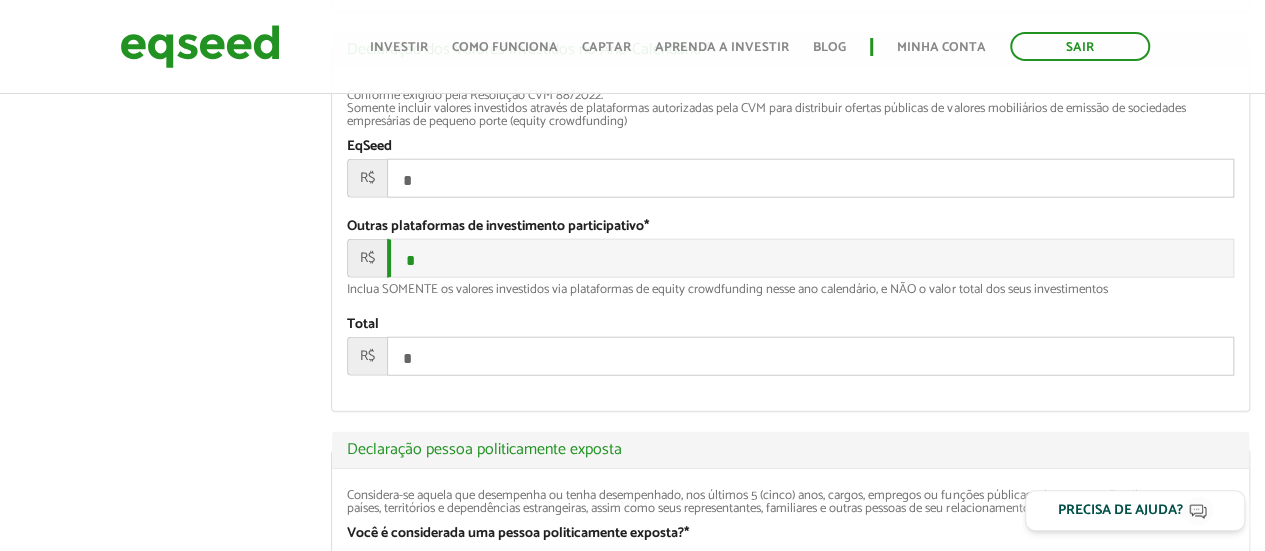 scroll, scrollTop: 2400, scrollLeft: 0, axis: vertical 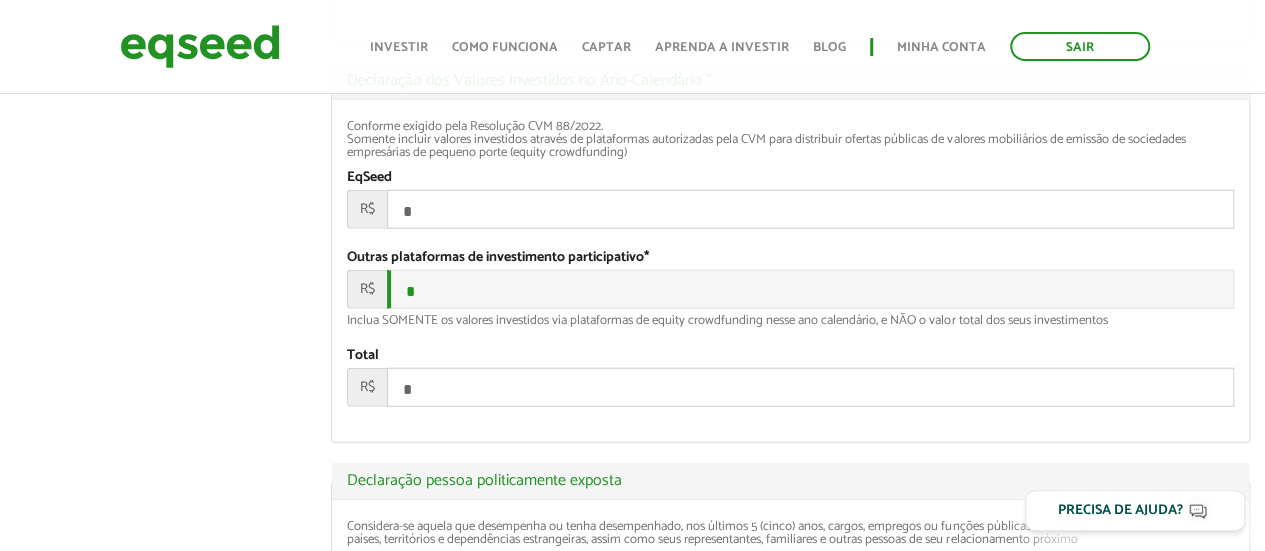 click on "Conforme exigido pela Resolução CVM 88/2022.
Somente incluir valores investidos através de plataformas autorizadas pela CVM para distribuir ofertas públicas de valores mobiliários de emissão de sociedades empresárias de pequeno porte (equity crowdfunding)" at bounding box center (790, 139) 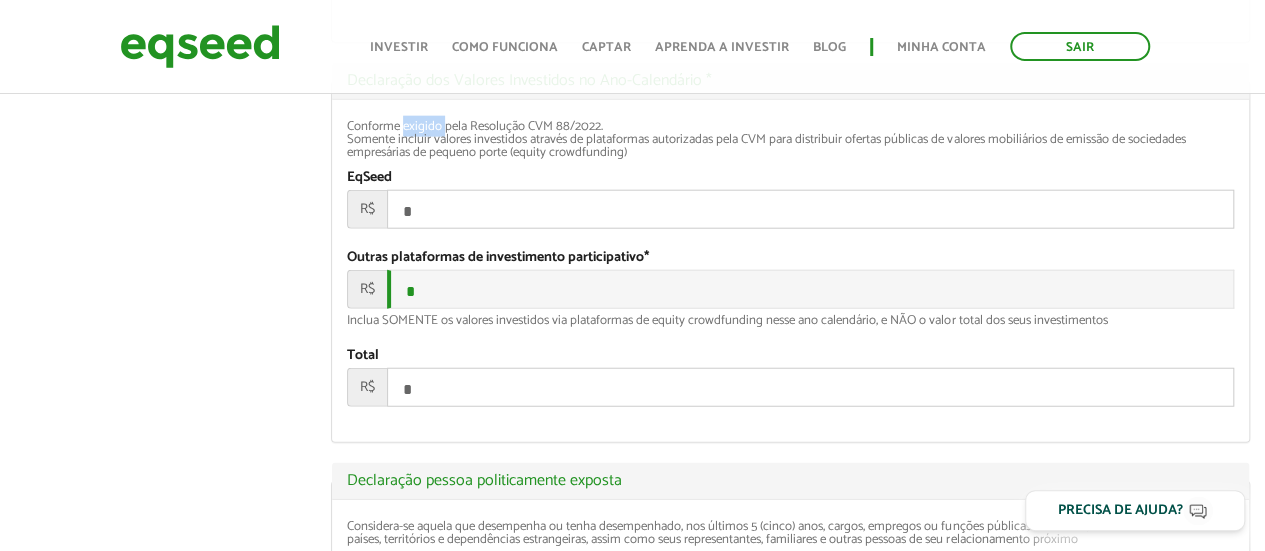 click on "Conforme exigido pela Resolução CVM 88/2022.
Somente incluir valores investidos através de plataformas autorizadas pela CVM para distribuir ofertas públicas de valores mobiliários de emissão de sociedades empresárias de pequeno porte (equity crowdfunding)" at bounding box center [790, 139] 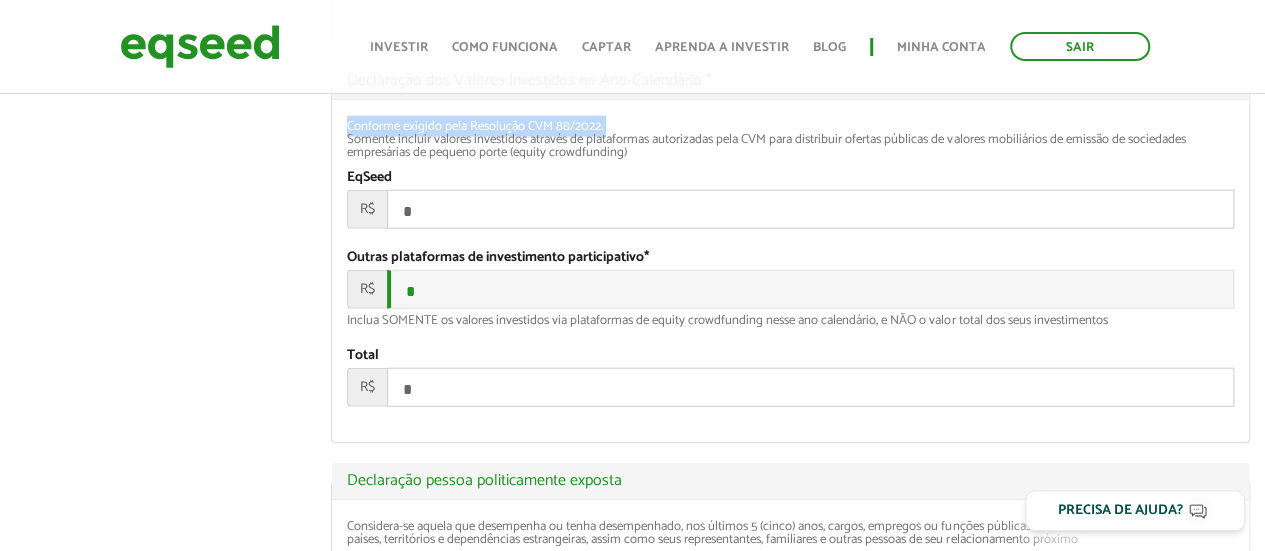 click on "Conforme exigido pela Resolução CVM 88/2022.
Somente incluir valores investidos através de plataformas autorizadas pela CVM para distribuir ofertas públicas de valores mobiliários de emissão de sociedades empresárias de pequeno porte (equity crowdfunding)" at bounding box center [790, 139] 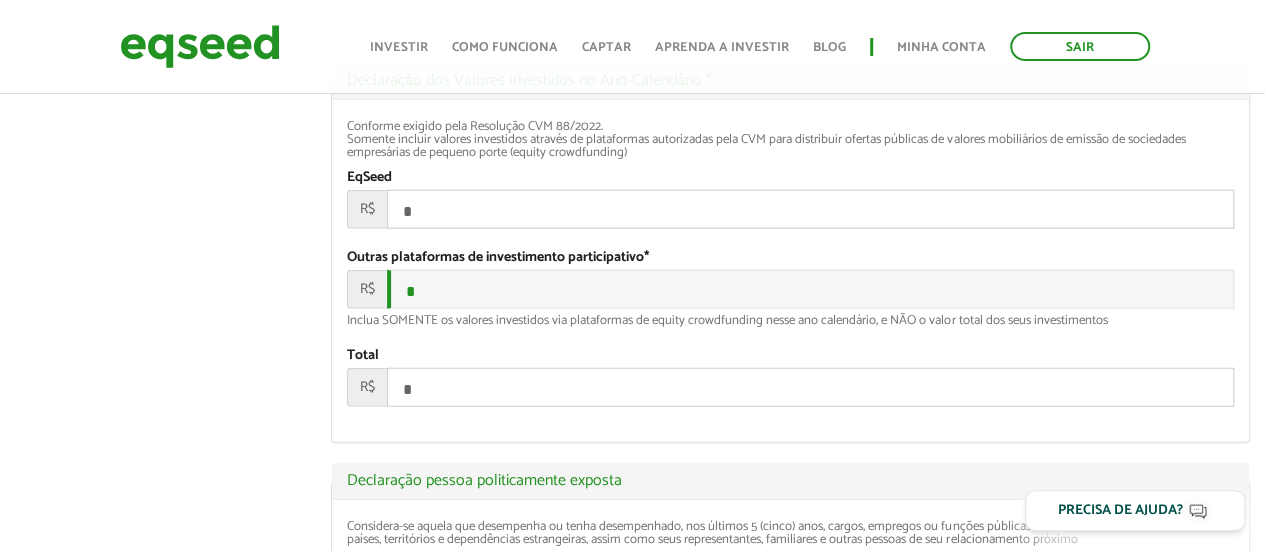 click on "Conforme exigido pela Resolução CVM 88/2022.
Somente incluir valores investidos através de plataformas autorizadas pela CVM para distribuir ofertas públicas de valores mobiliários de emissão de sociedades empresárias de pequeno porte (equity crowdfunding)" at bounding box center [790, 139] 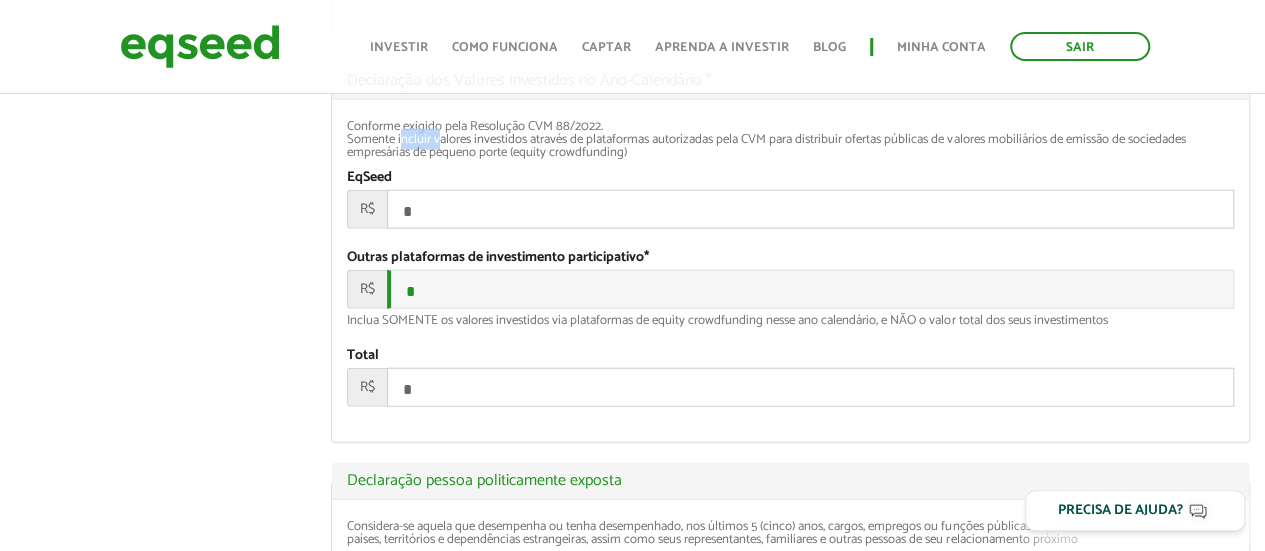 click on "Conforme exigido pela Resolução CVM 88/2022.
Somente incluir valores investidos através de plataformas autorizadas pela CVM para distribuir ofertas públicas de valores mobiliários de emissão de sociedades empresárias de pequeno porte (equity crowdfunding)" at bounding box center (790, 139) 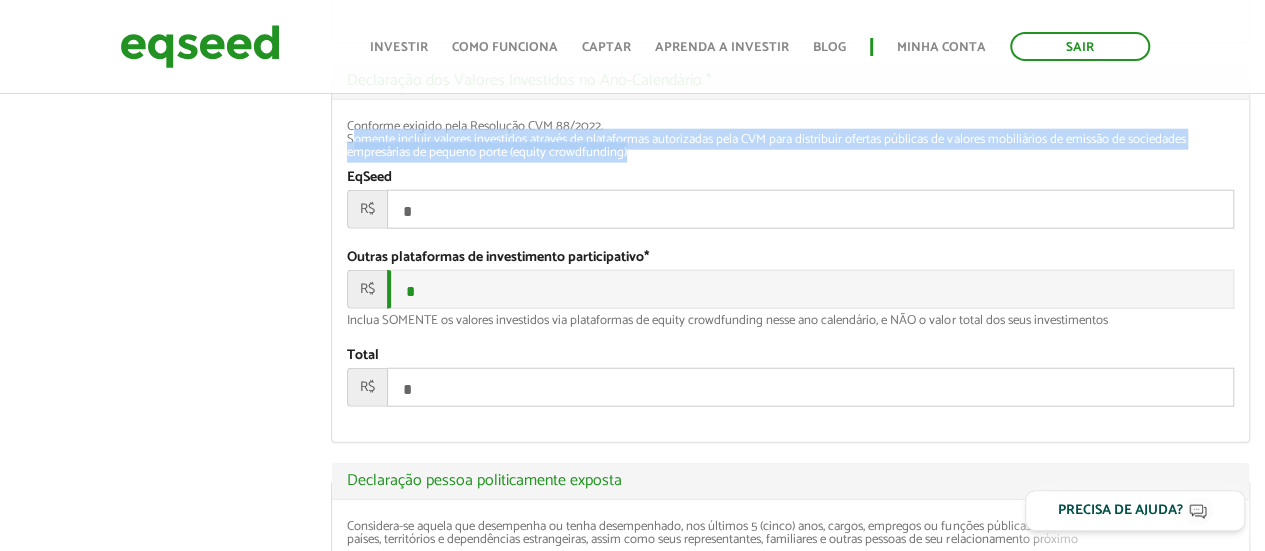 click on "Conforme exigido pela Resolução CVM 88/2022.
Somente incluir valores investidos através de plataformas autorizadas pela CVM para distribuir ofertas públicas de valores mobiliários de emissão de sociedades empresárias de pequeno porte (equity crowdfunding)" at bounding box center [790, 139] 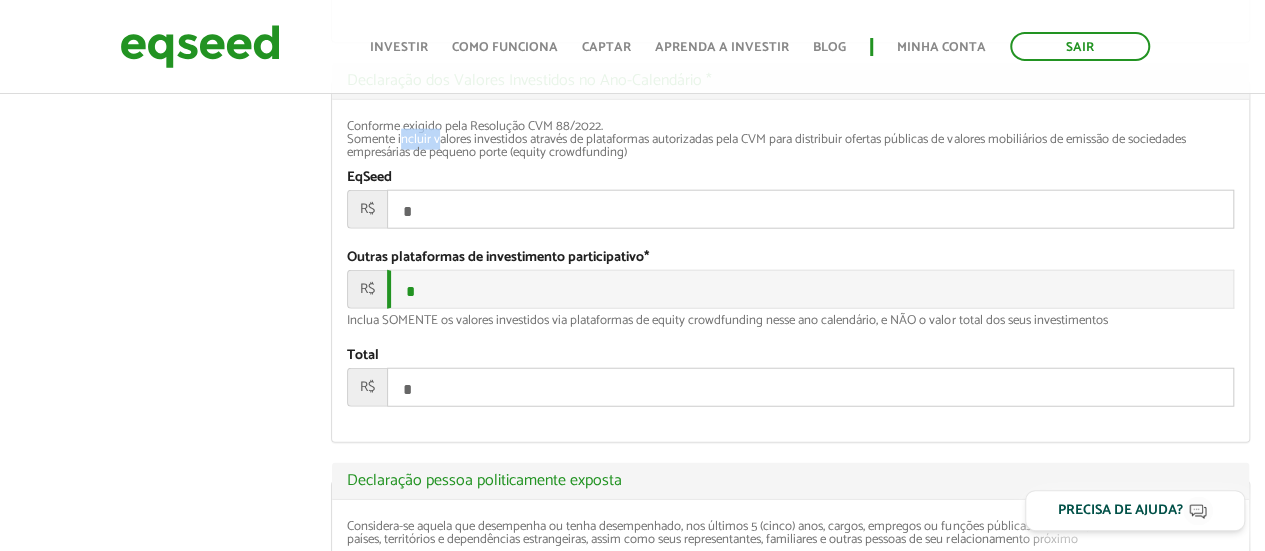click on "Conforme exigido pela Resolução CVM 88/2022.
Somente incluir valores investidos através de plataformas autorizadas pela CVM para distribuir ofertas públicas de valores mobiliários de emissão de sociedades empresárias de pequeno porte (equity crowdfunding)" at bounding box center (790, 139) 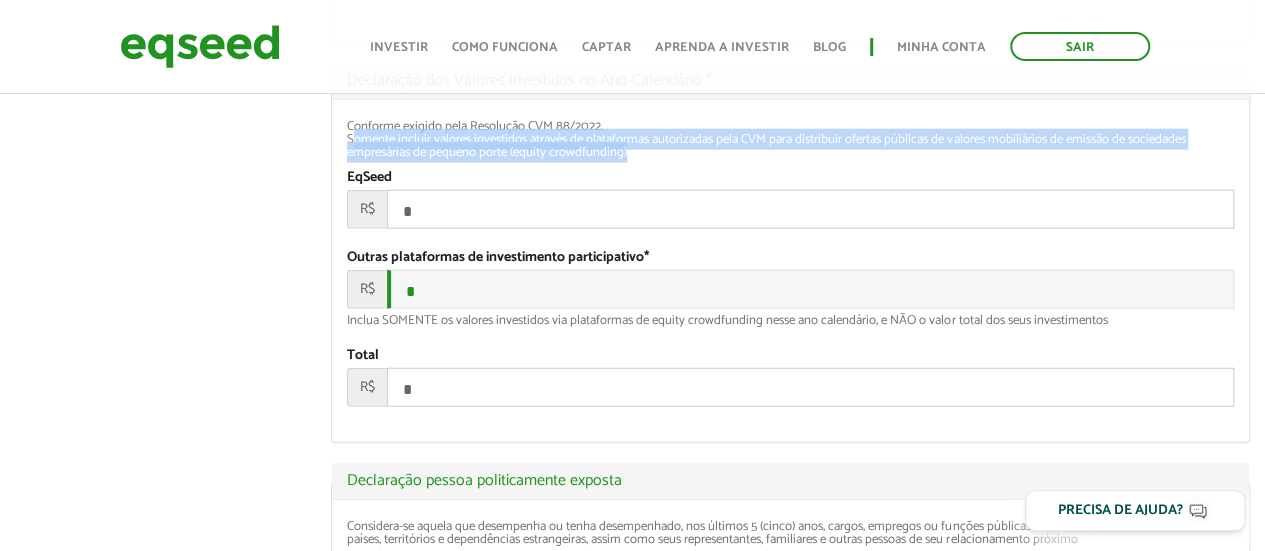 click on "Conforme exigido pela Resolução CVM 88/2022.
Somente incluir valores investidos através de plataformas autorizadas pela CVM para distribuir ofertas públicas de valores mobiliários de emissão de sociedades empresárias de pequeno porte (equity crowdfunding)" at bounding box center (790, 139) 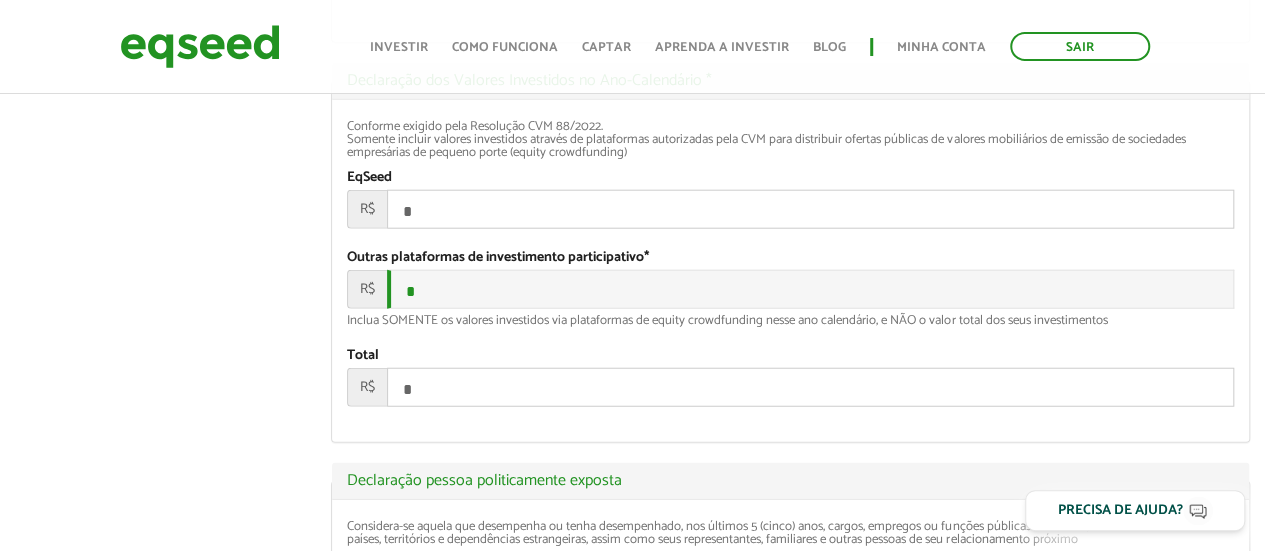 drag, startPoint x: 406, startPoint y: 204, endPoint x: 396, endPoint y: 206, distance: 10.198039 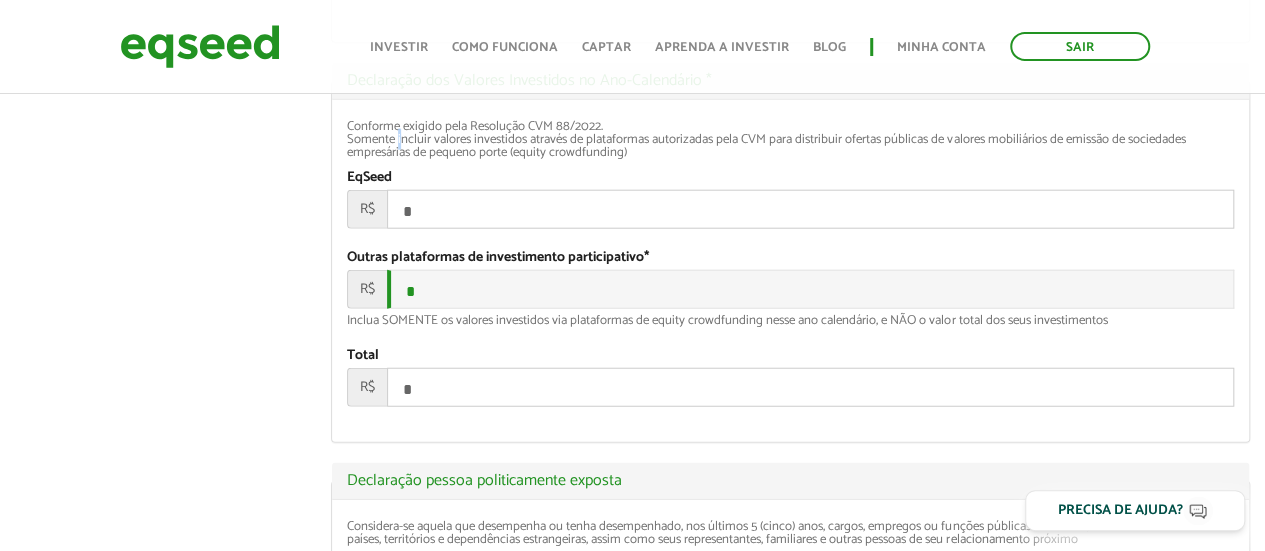 click on "Conforme exigido pela Resolução CVM 88/2022.
Somente incluir valores investidos através de plataformas autorizadas pela CVM para distribuir ofertas públicas de valores mobiliários de emissão de sociedades empresárias de pequeno porte (equity crowdfunding)" at bounding box center (790, 139) 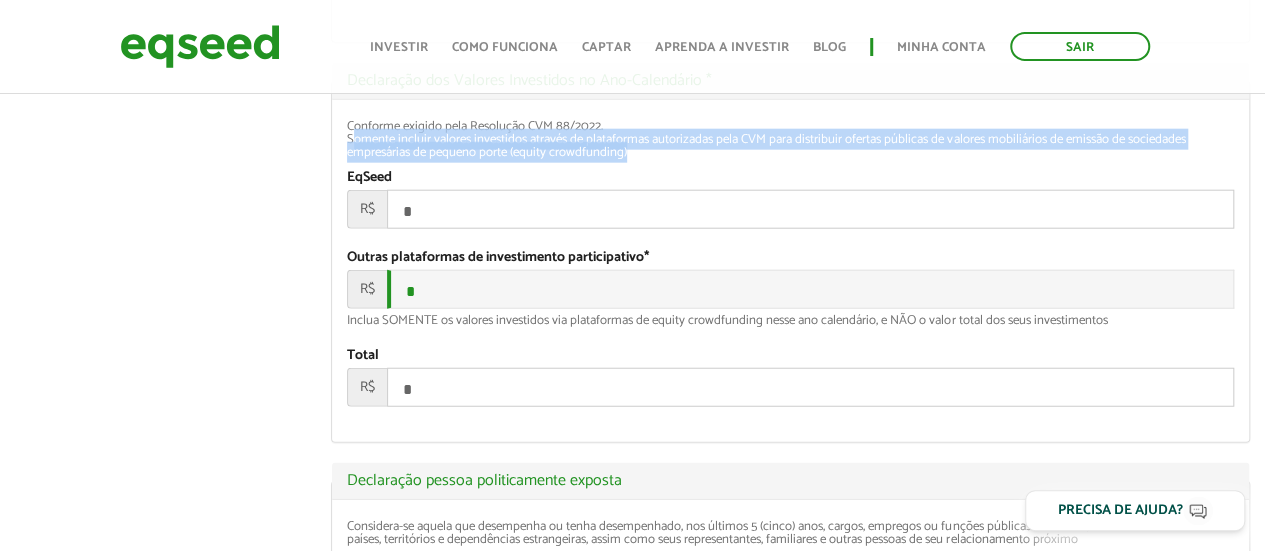 click on "Conforme exigido pela Resolução CVM 88/2022.
Somente incluir valores investidos através de plataformas autorizadas pela CVM para distribuir ofertas públicas de valores mobiliários de emissão de sociedades empresárias de pequeno porte (equity crowdfunding)" at bounding box center (790, 139) 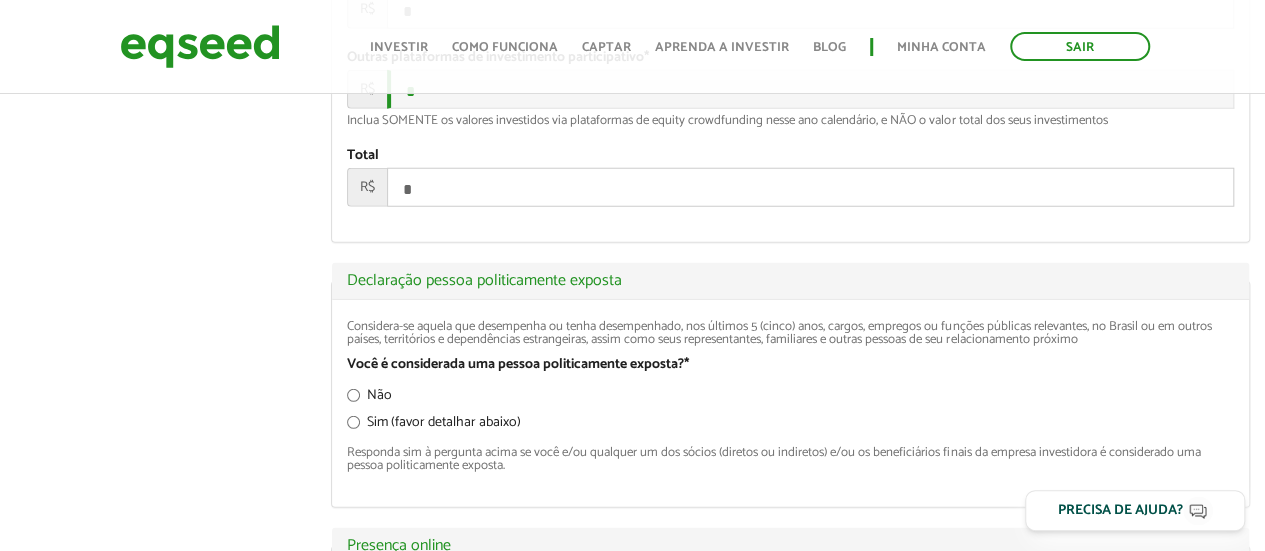 scroll, scrollTop: 2700, scrollLeft: 0, axis: vertical 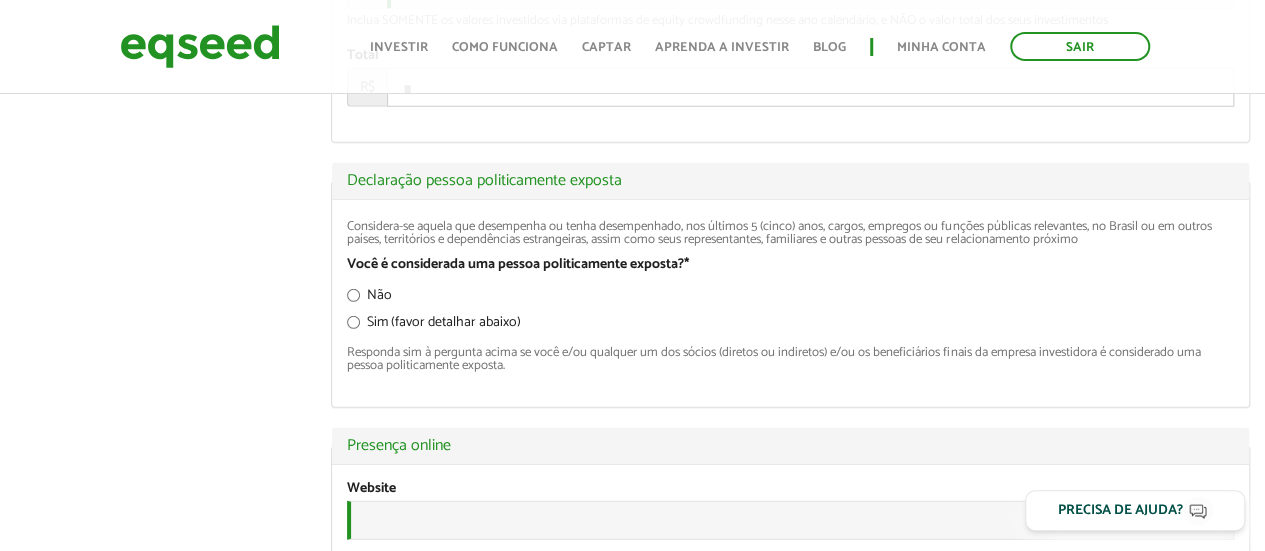 click on "Não" at bounding box center (369, 299) 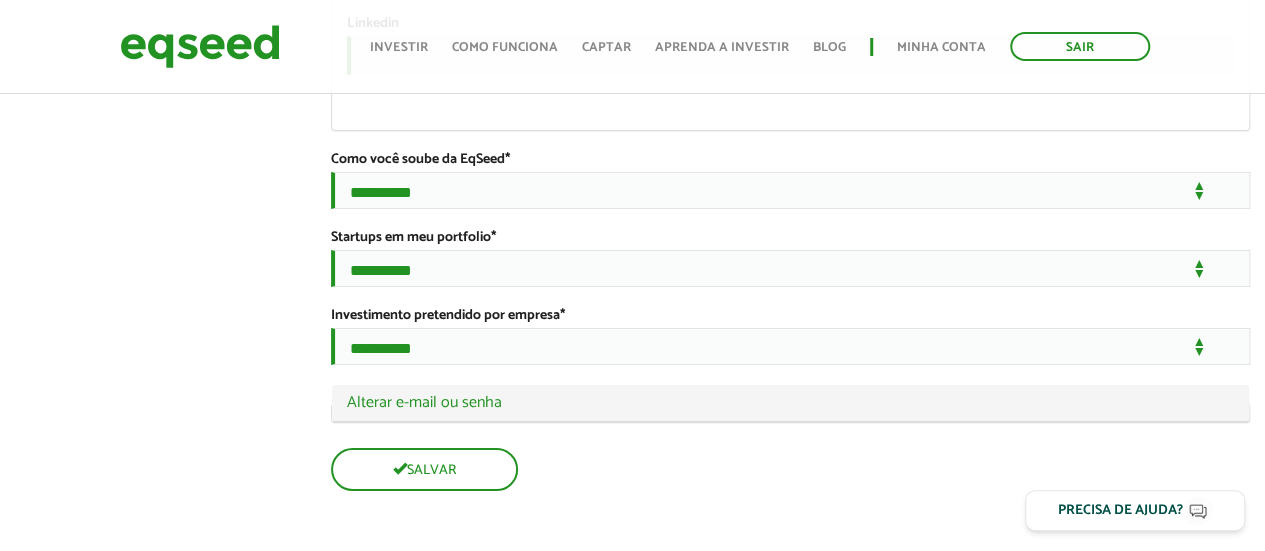 scroll, scrollTop: 3500, scrollLeft: 0, axis: vertical 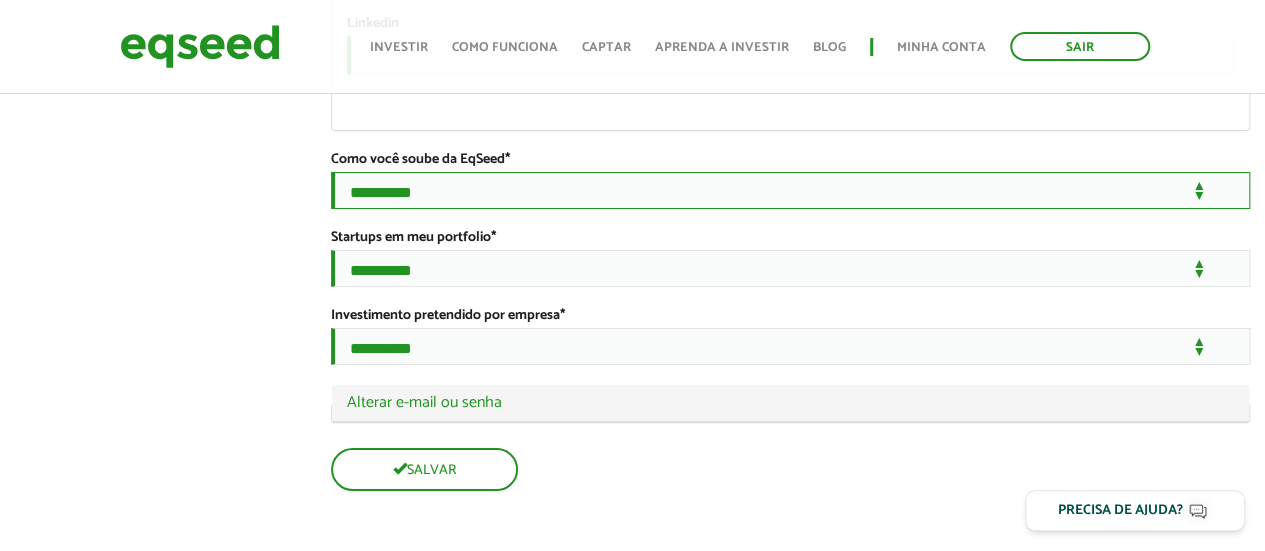 click on "**********" at bounding box center [790, 190] 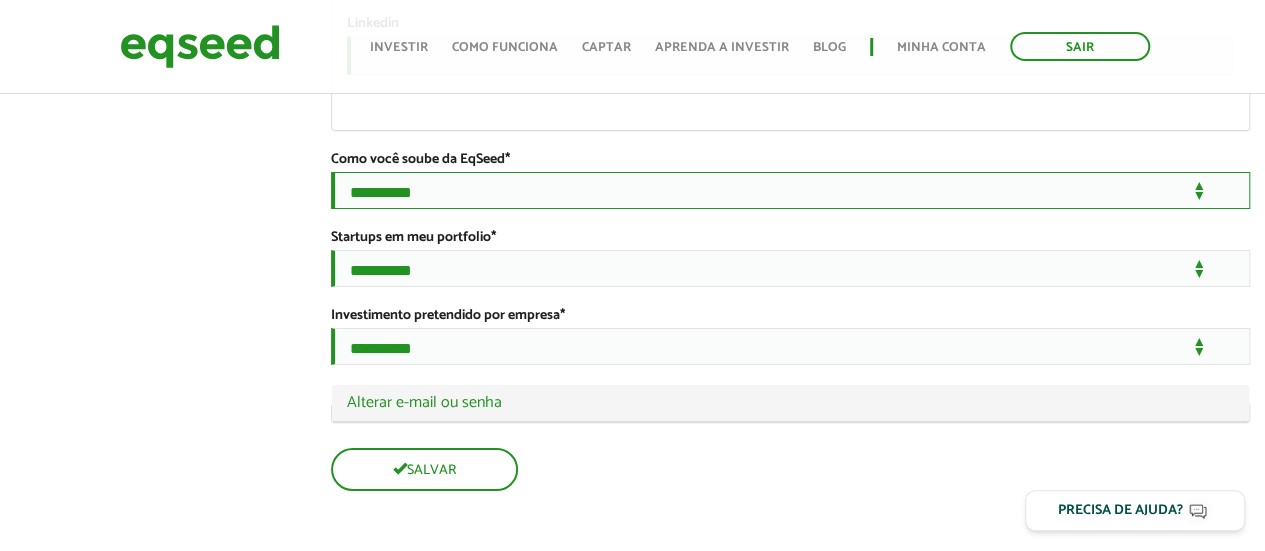 select on "***" 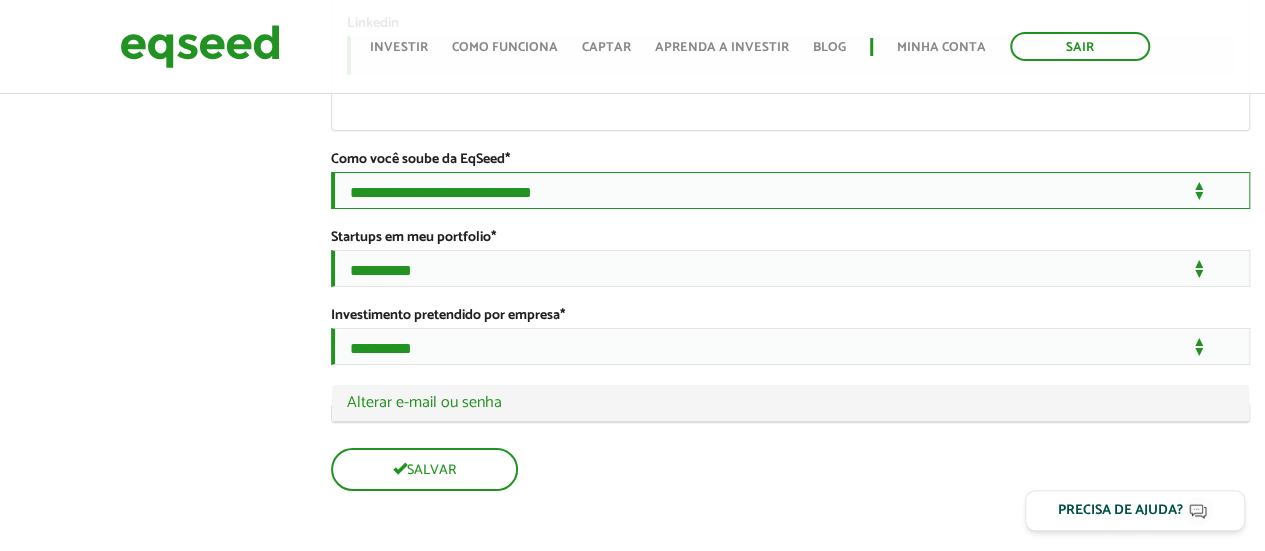 click on "**********" at bounding box center (790, 190) 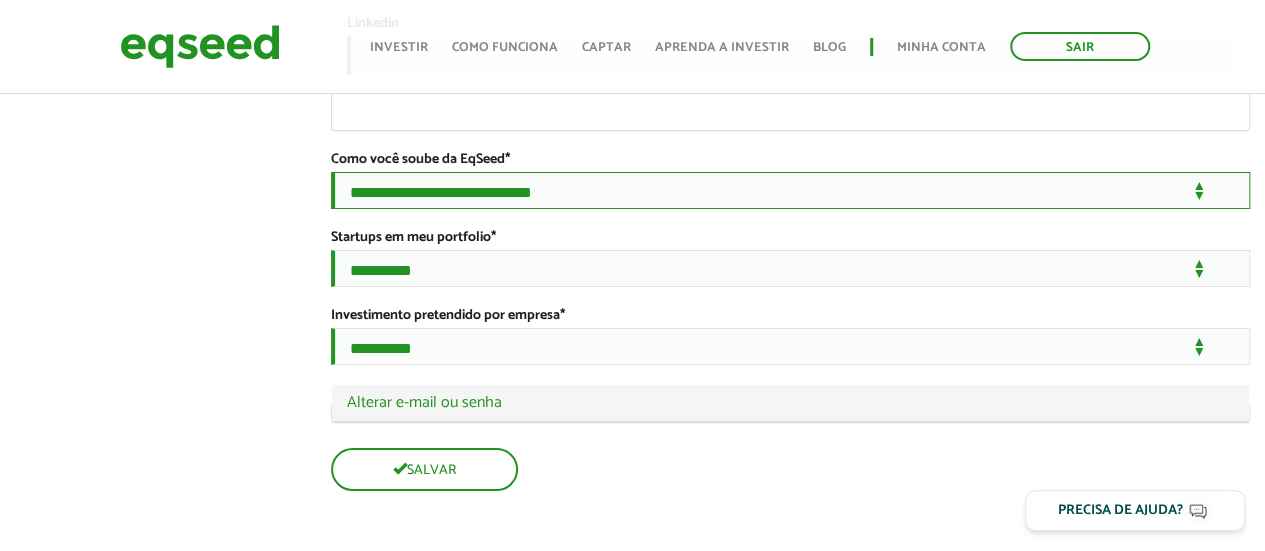scroll, scrollTop: 3610, scrollLeft: 0, axis: vertical 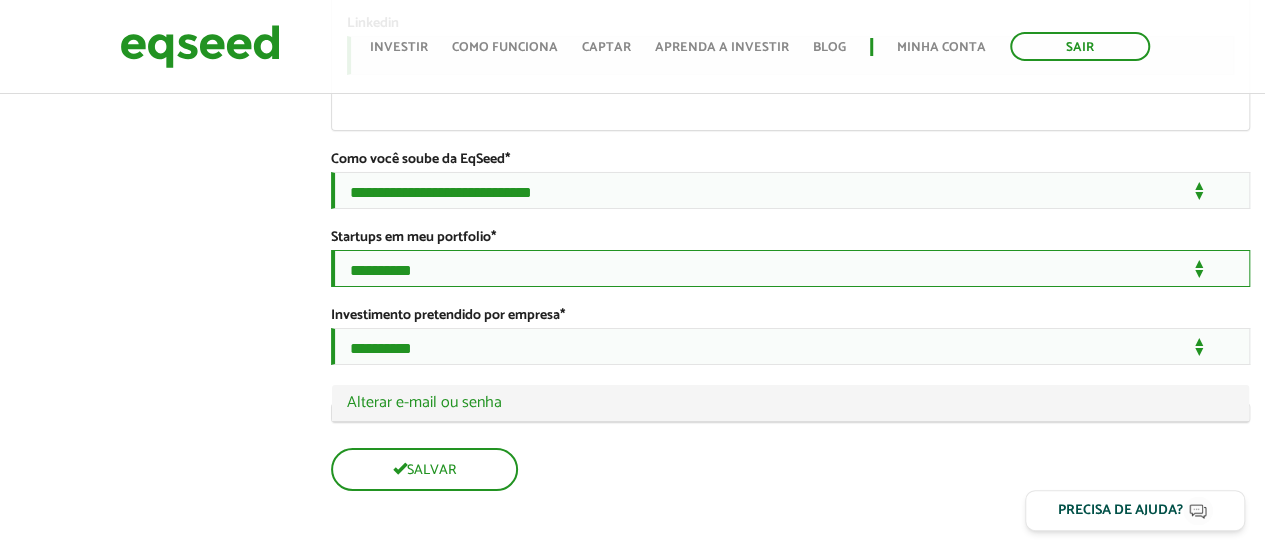 click on "**********" at bounding box center (790, 268) 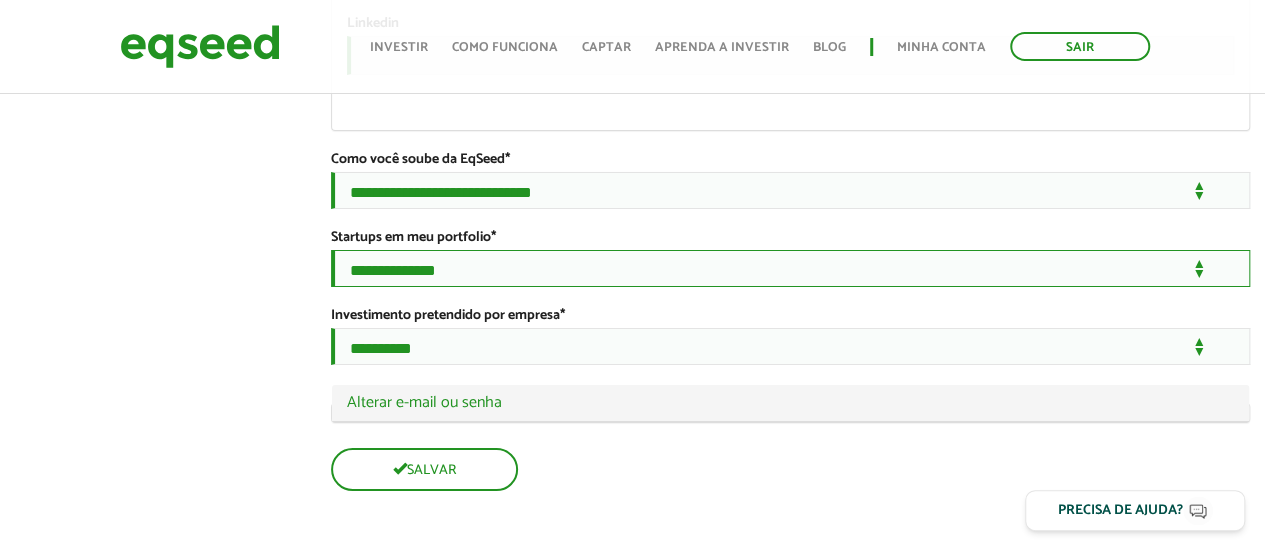 click on "**********" at bounding box center (790, 268) 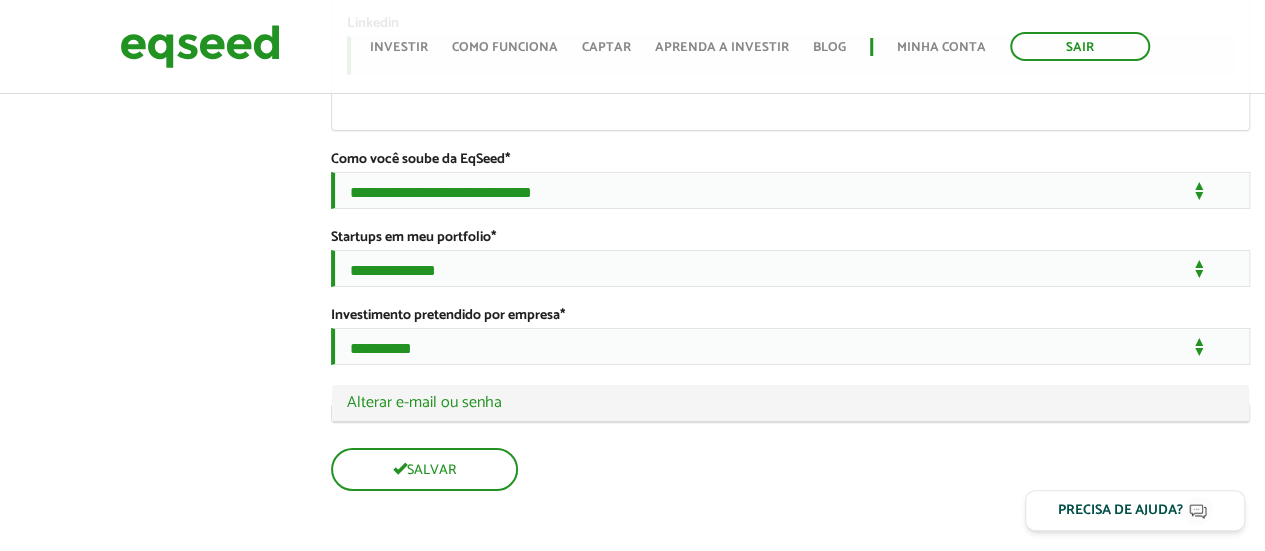 click on "**********" at bounding box center (790, -1337) 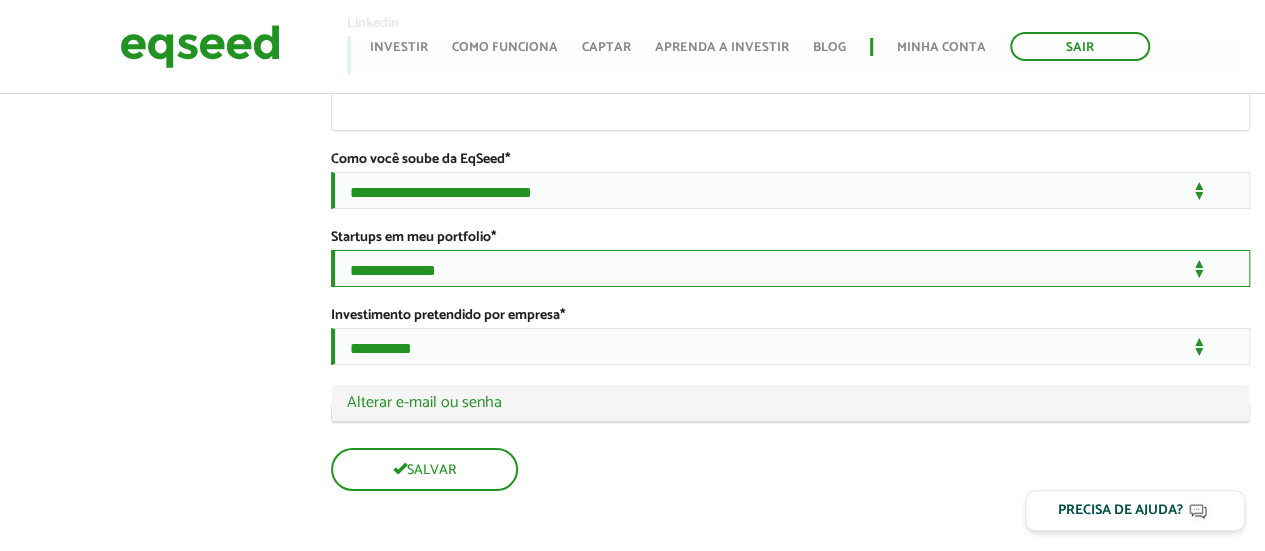 click on "**********" at bounding box center (790, 268) 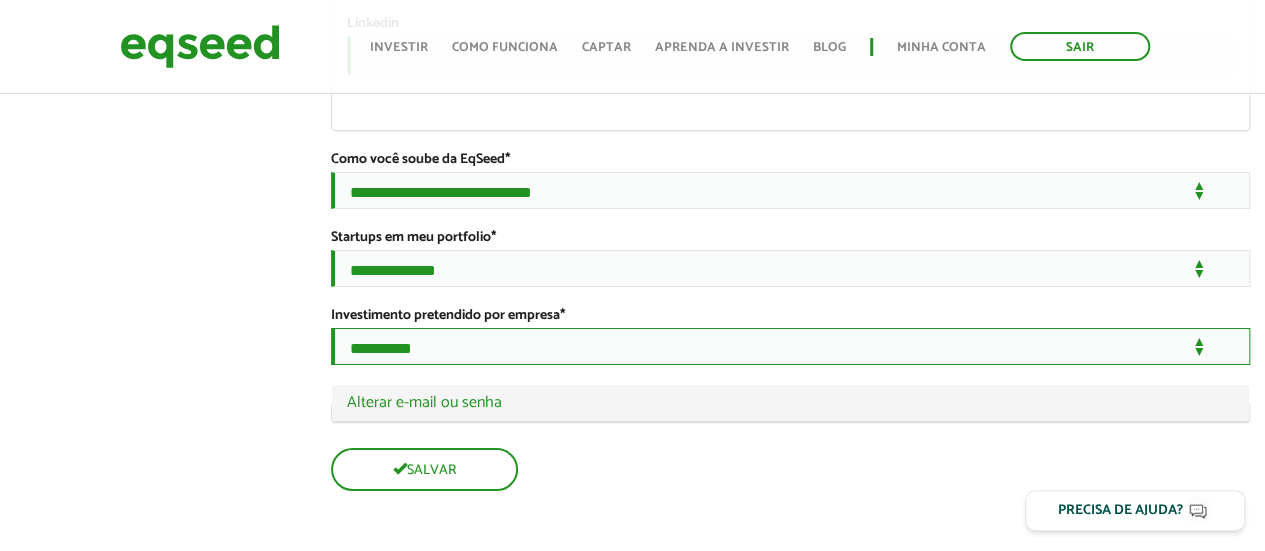 click on "**********" at bounding box center (790, 346) 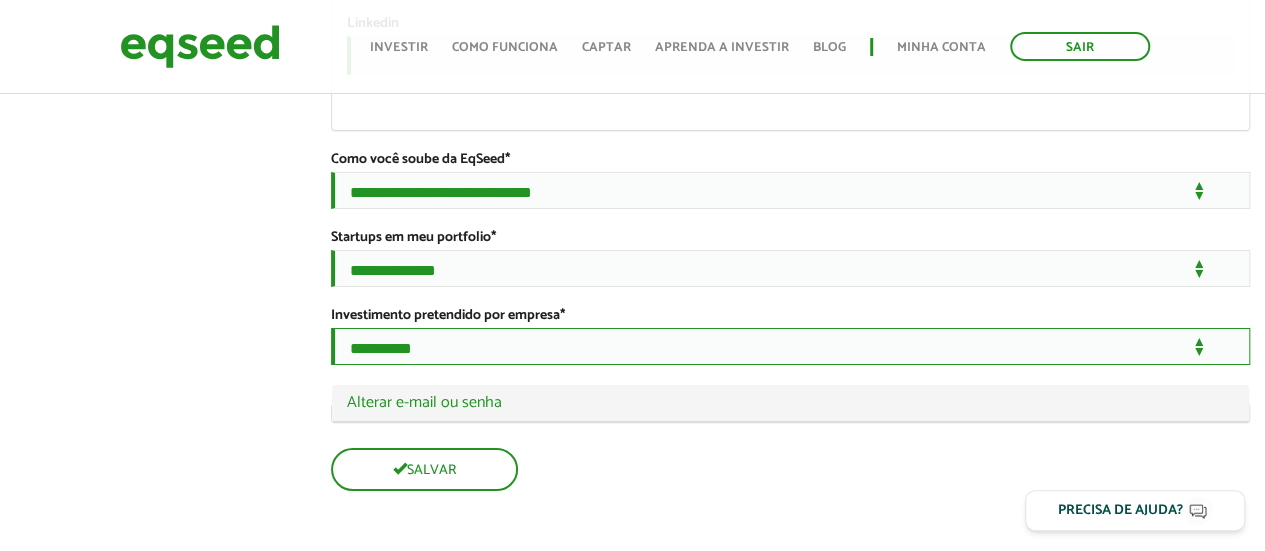 select on "***" 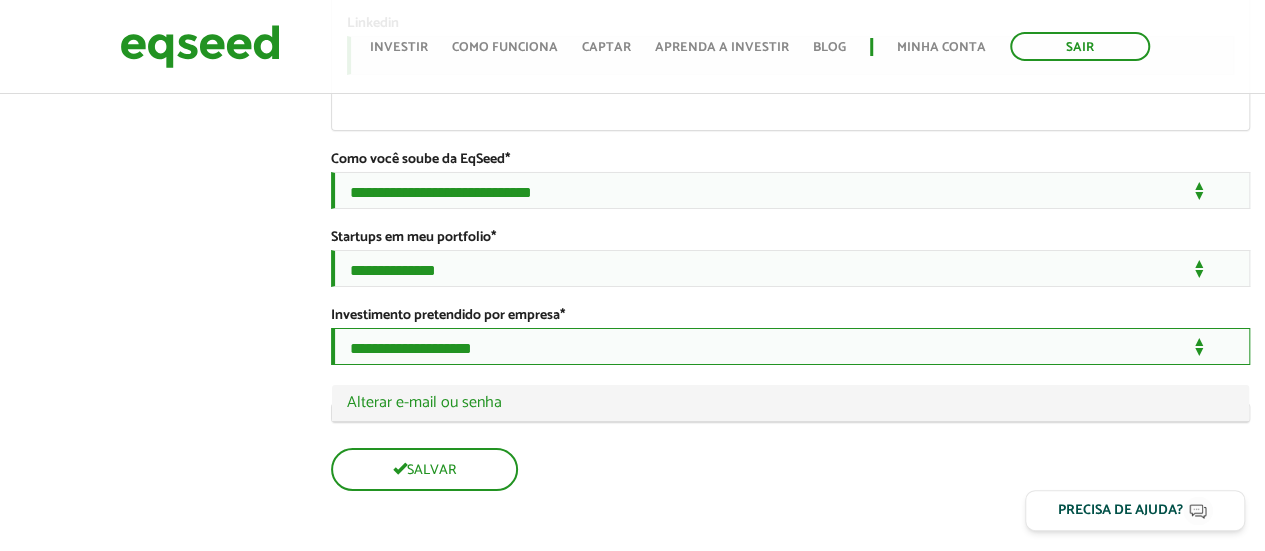 click on "**********" at bounding box center (790, 346) 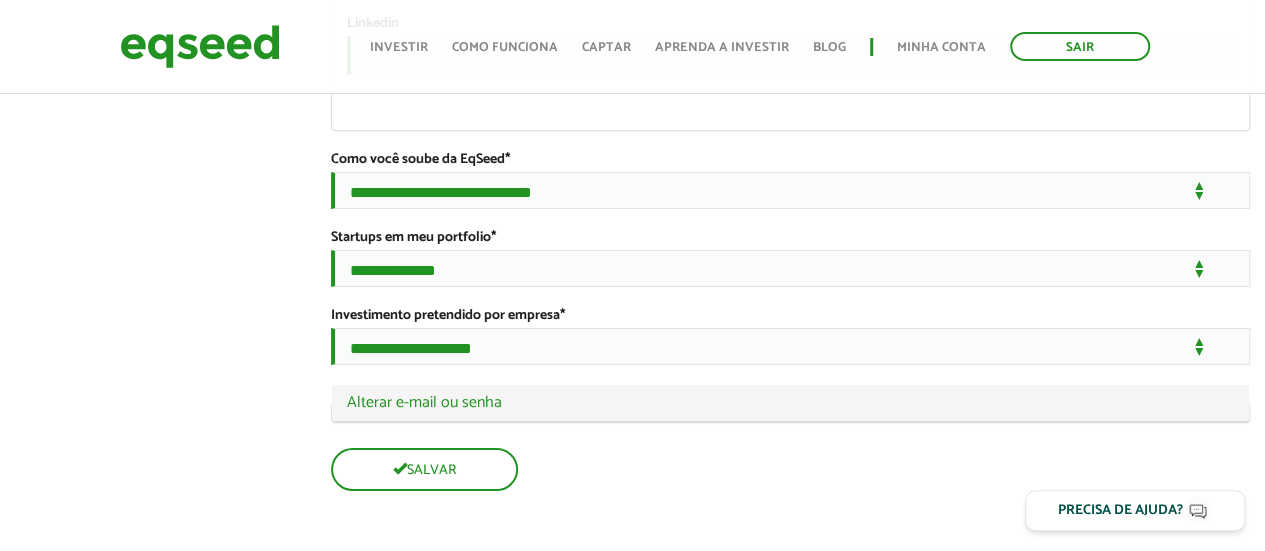 click on "**********" at bounding box center (632, -1400) 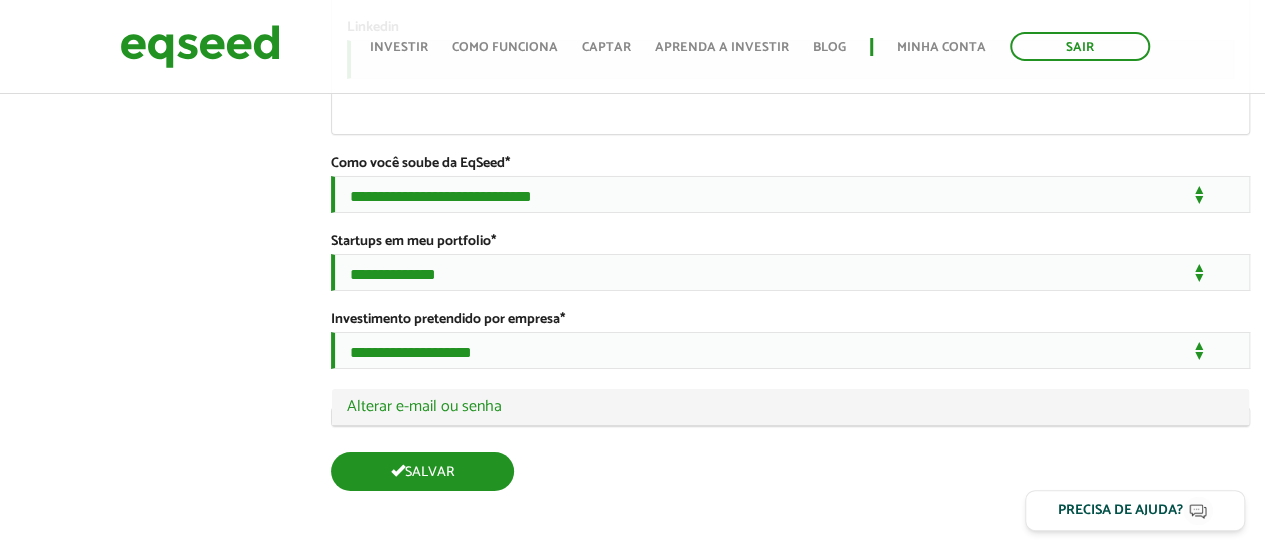 scroll, scrollTop: 3606, scrollLeft: 0, axis: vertical 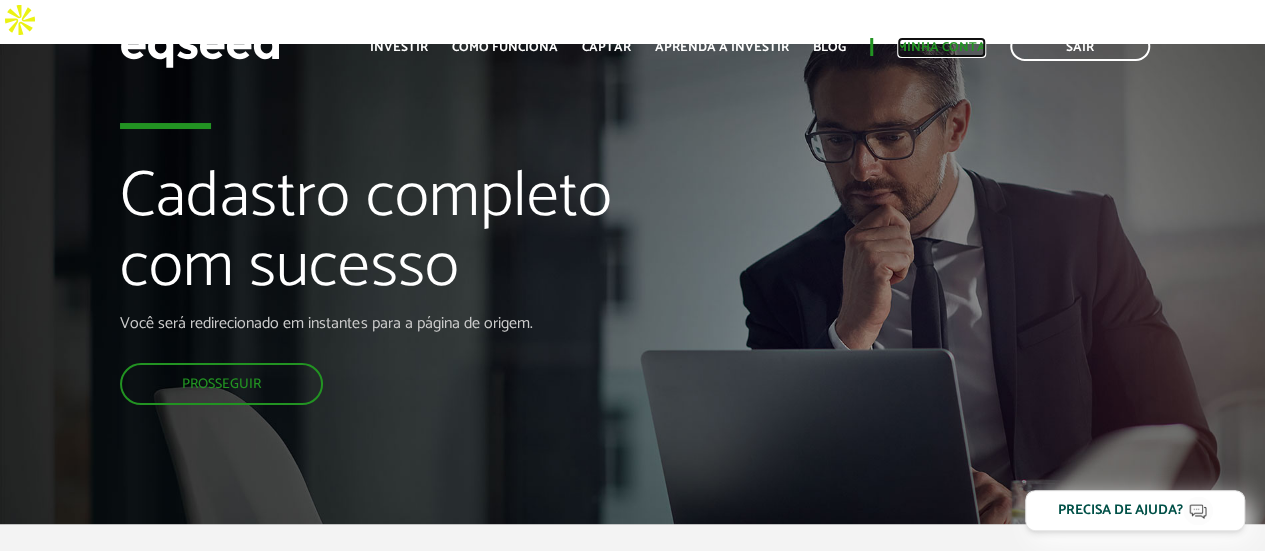 click on "Minha conta" at bounding box center (941, 47) 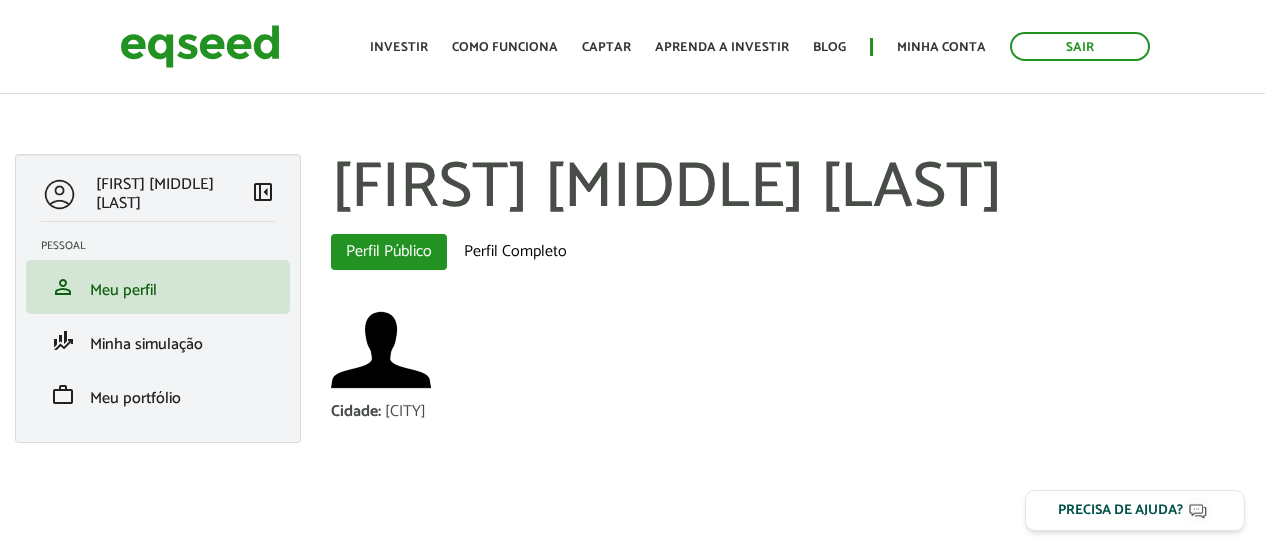 scroll, scrollTop: 0, scrollLeft: 0, axis: both 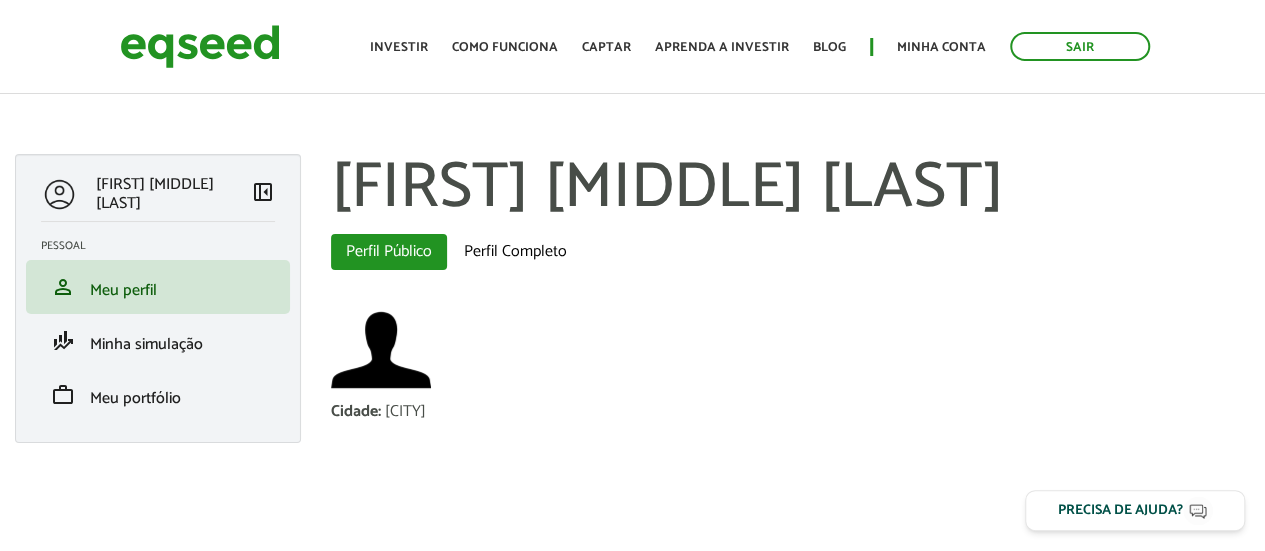 click on "[FIRST] [MIDDLE] [LAST]" at bounding box center [790, 189] 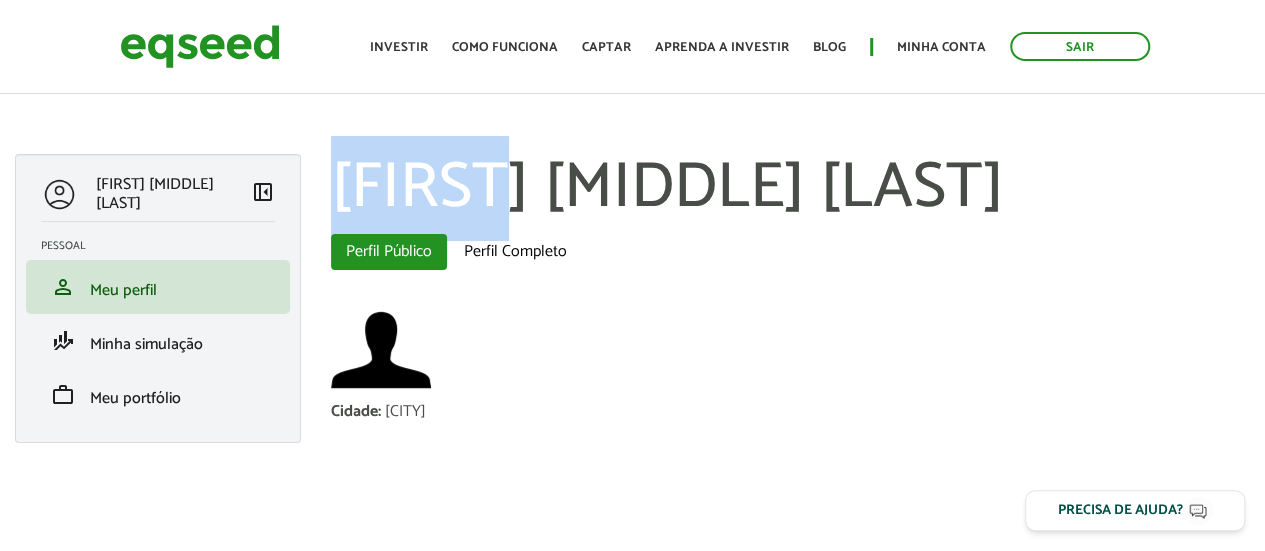 click on "[FIRST] [MIDDLE] [LAST]" at bounding box center (790, 189) 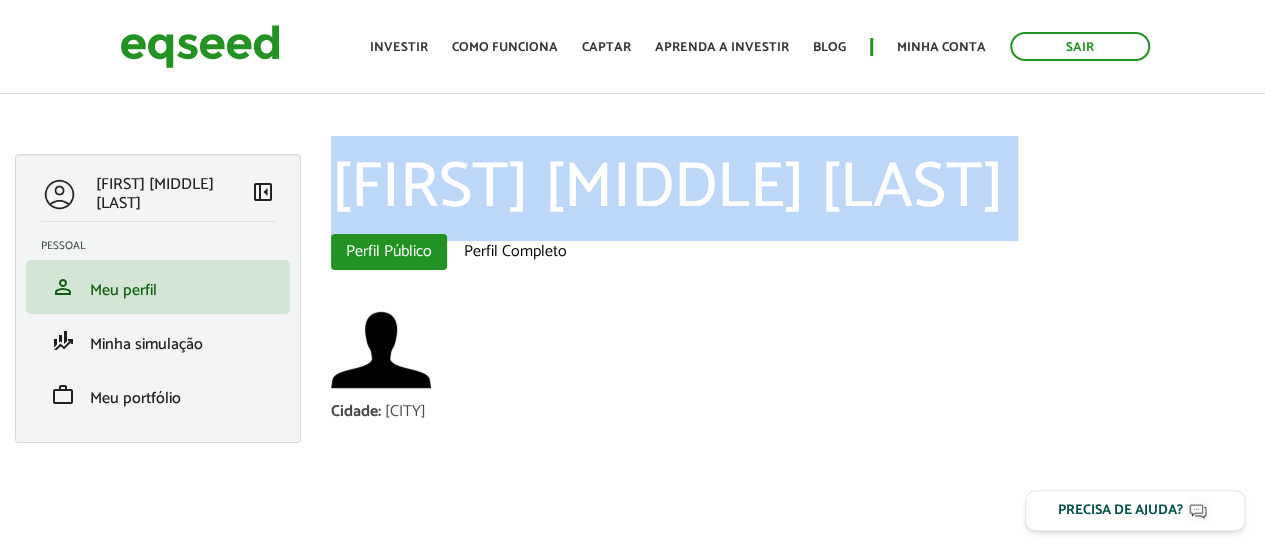 click on "[FIRST] [MIDDLE] [LAST]" at bounding box center (790, 189) 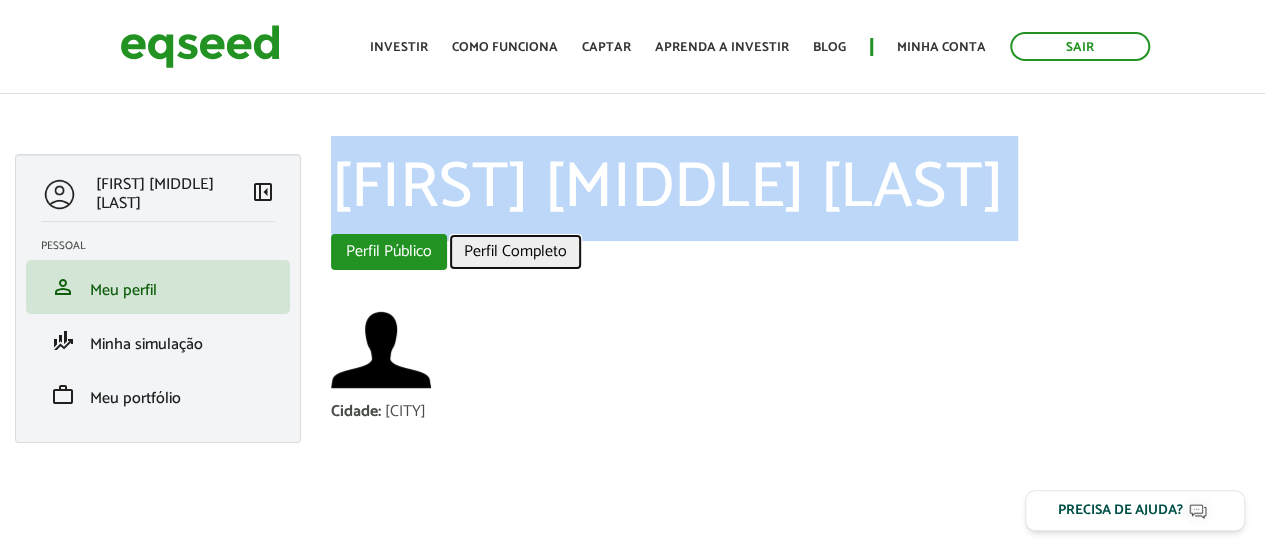 click on "Perfil Completo" at bounding box center [515, 252] 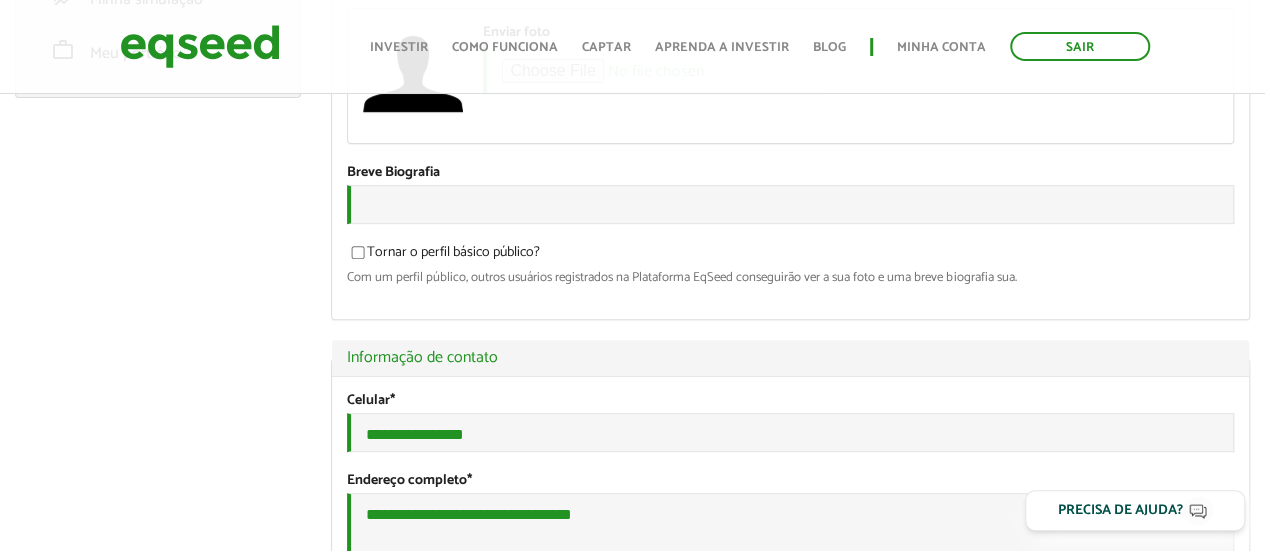 scroll, scrollTop: 300, scrollLeft: 0, axis: vertical 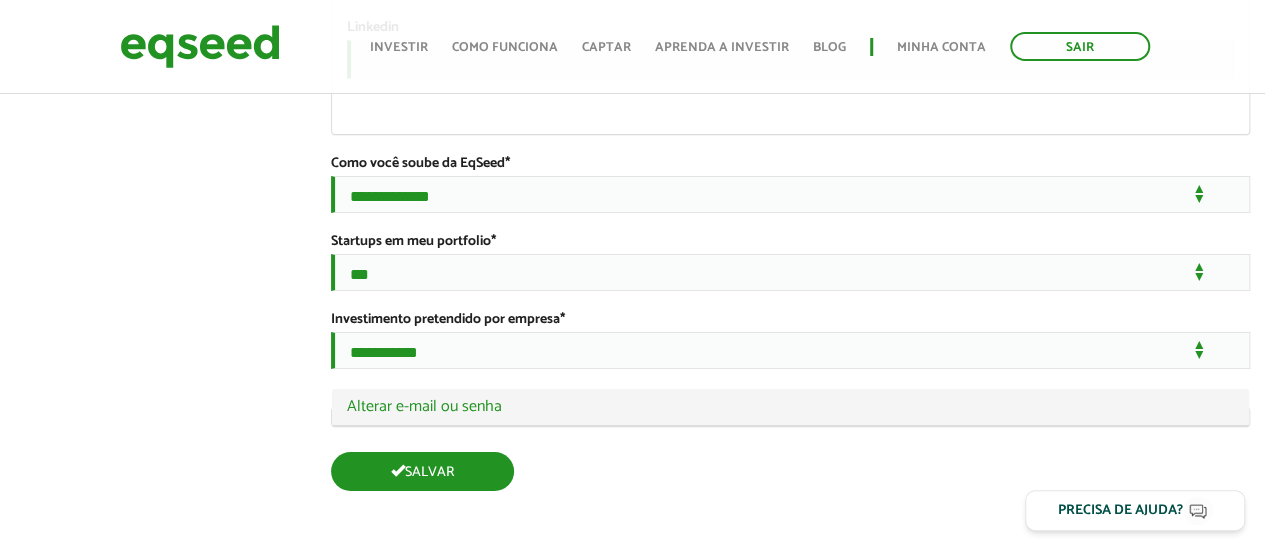 click on "Salvar" at bounding box center [422, 471] 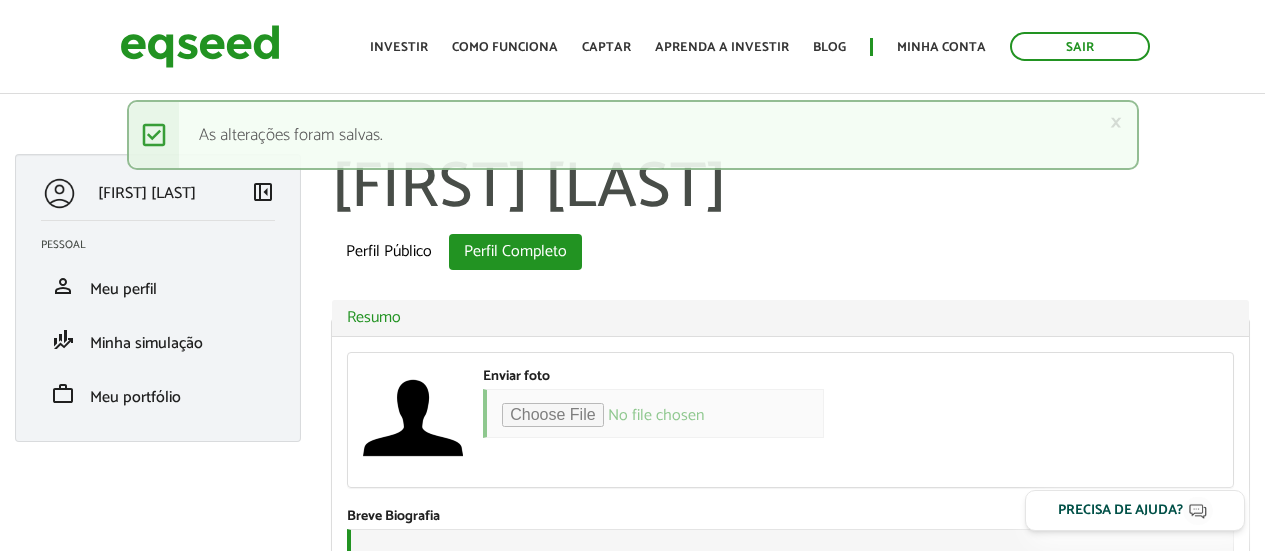 scroll, scrollTop: 0, scrollLeft: 0, axis: both 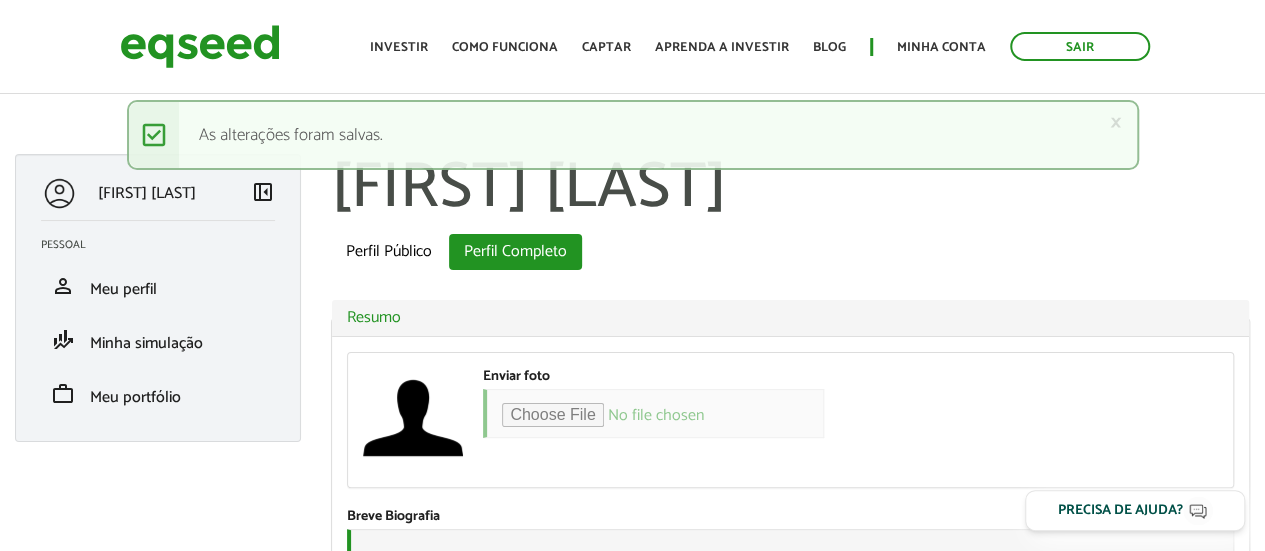 click on "Viktor Aoki Andaku" at bounding box center [790, 189] 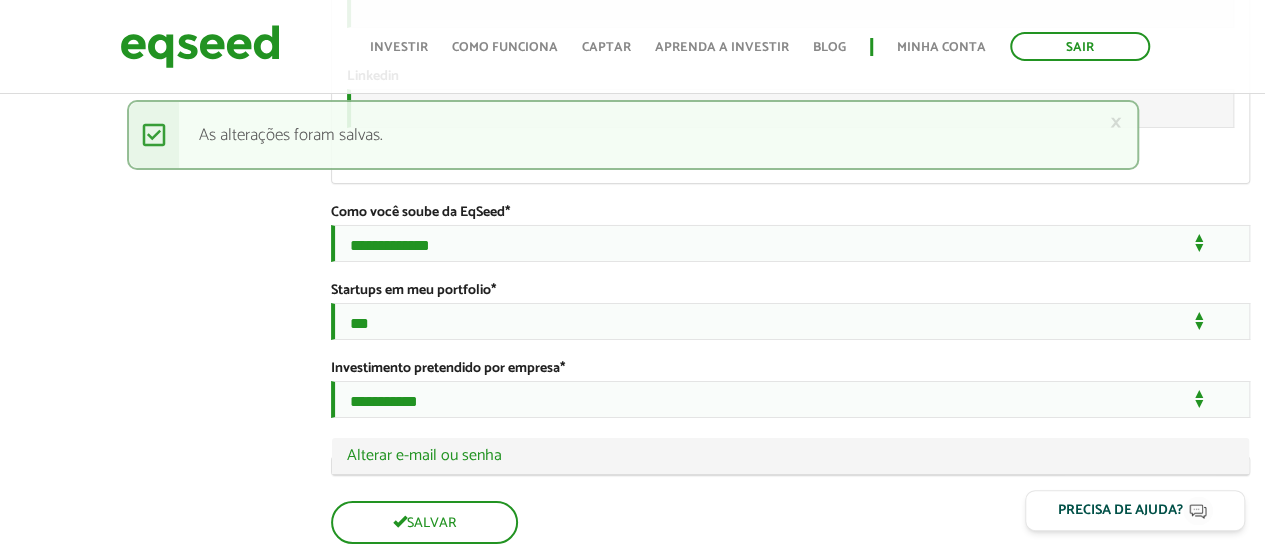 scroll, scrollTop: 3610, scrollLeft: 0, axis: vertical 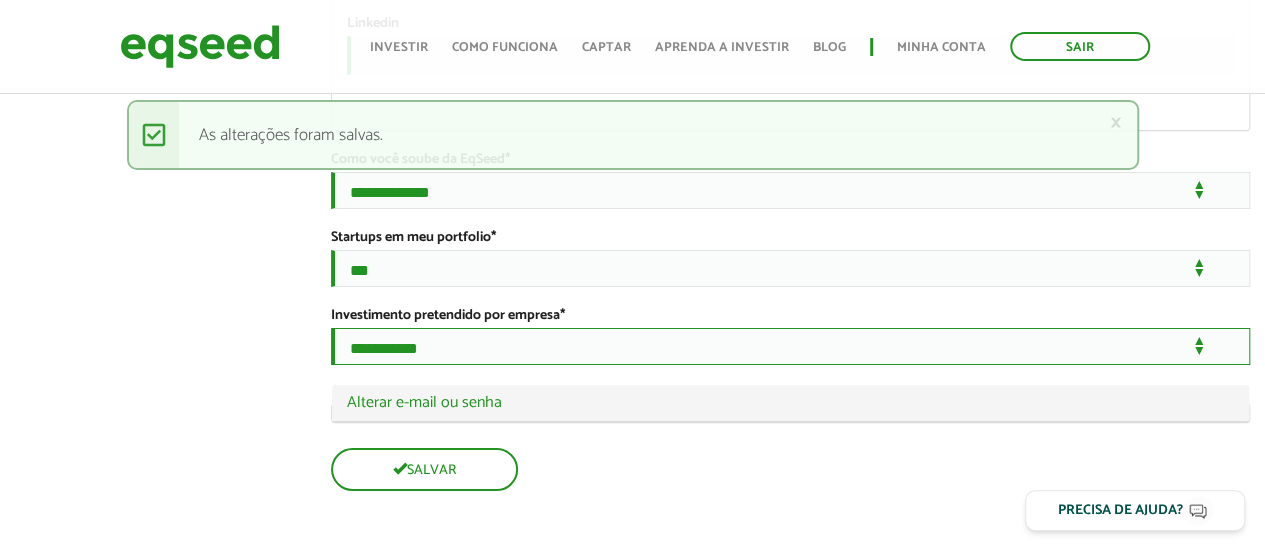 click on "**********" at bounding box center [790, 346] 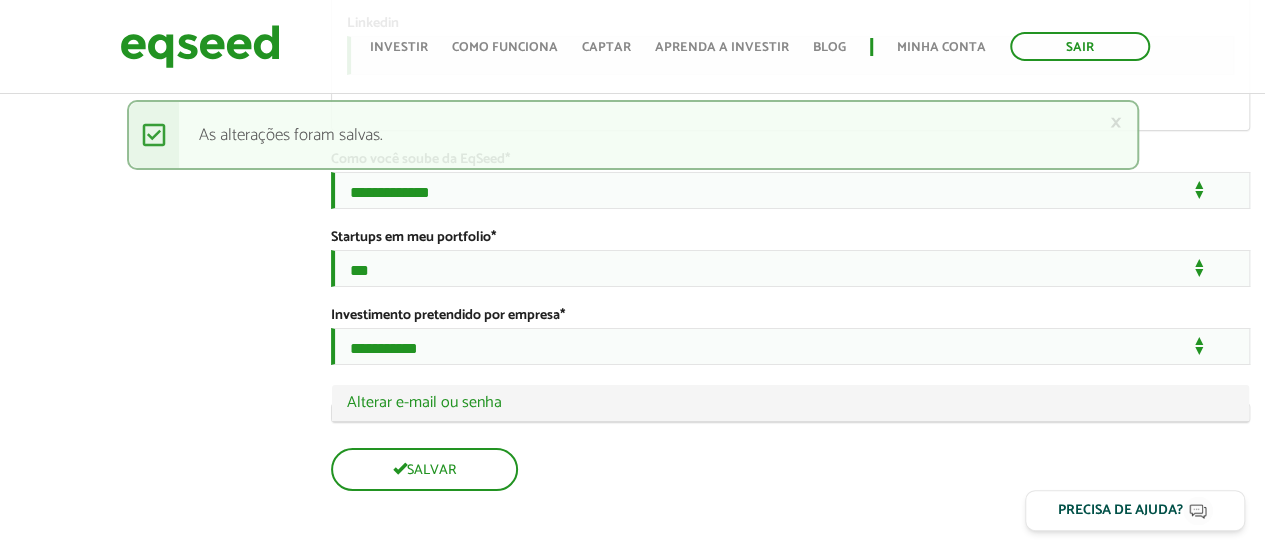 click on "**********" at bounding box center [632, -1409] 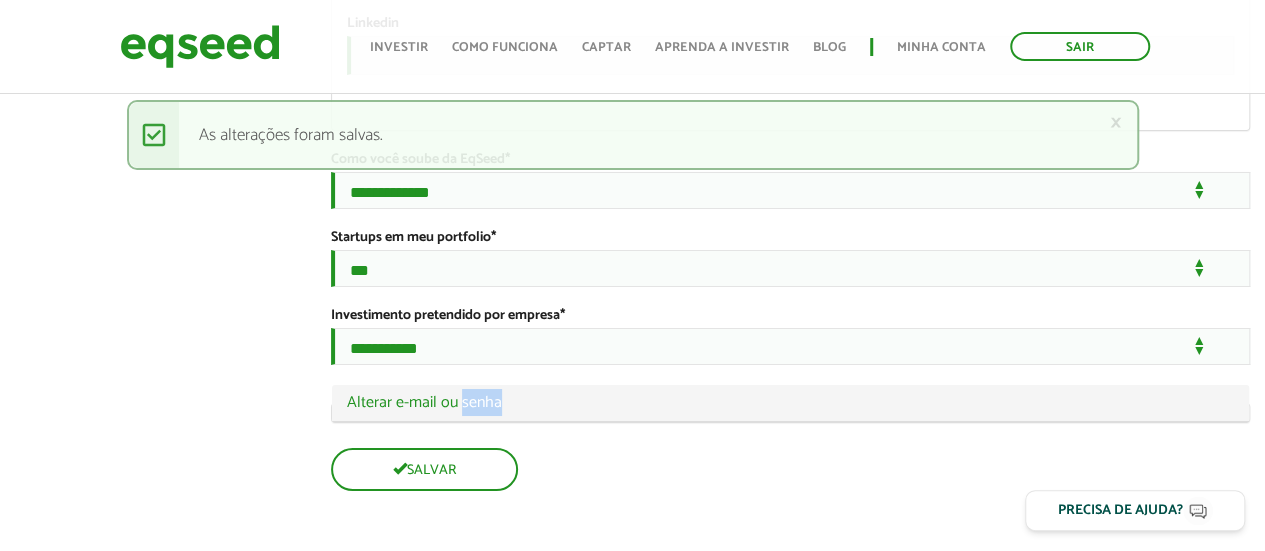 click on "**********" at bounding box center [632, -1409] 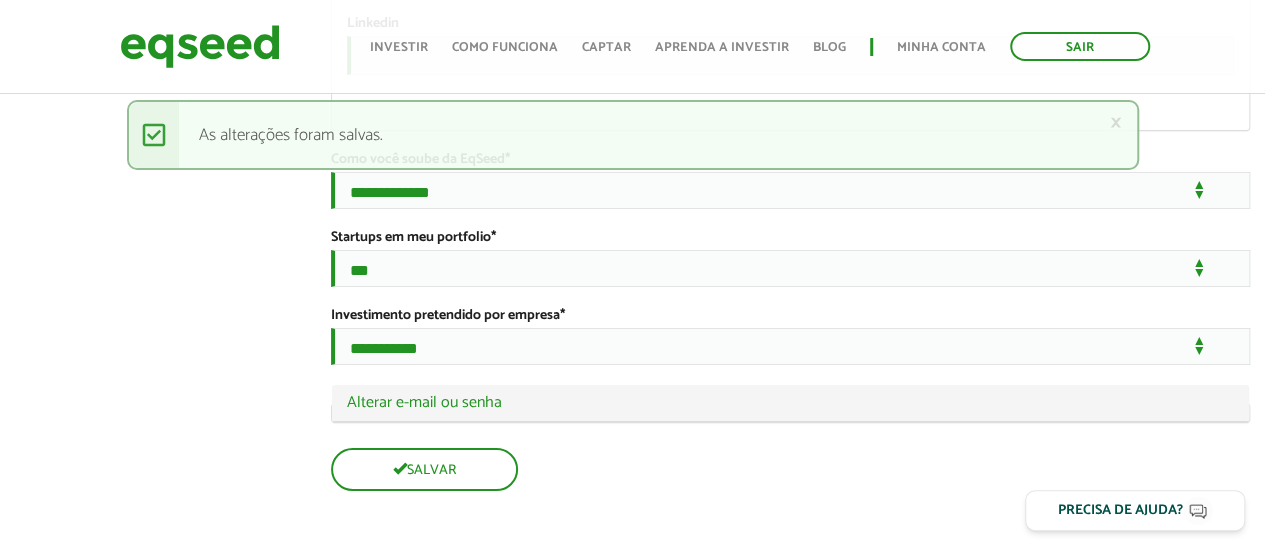 click on "×
Mensagem de status
As alterações foram salvas." at bounding box center [633, 135] 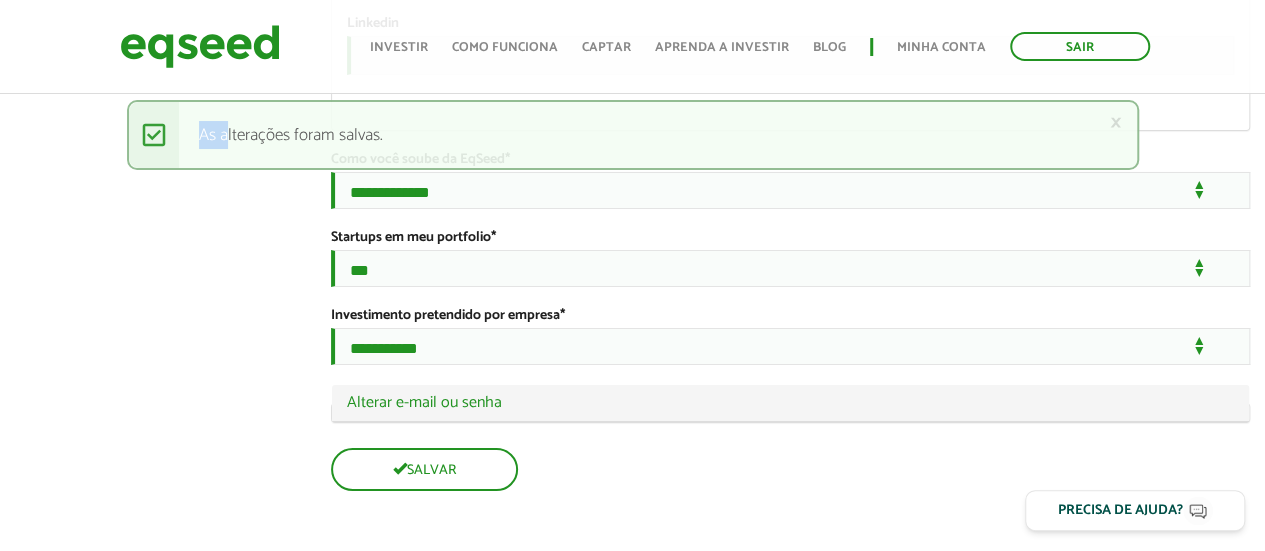 click on "×
Mensagem de status
As alterações foram salvas." at bounding box center [633, 135] 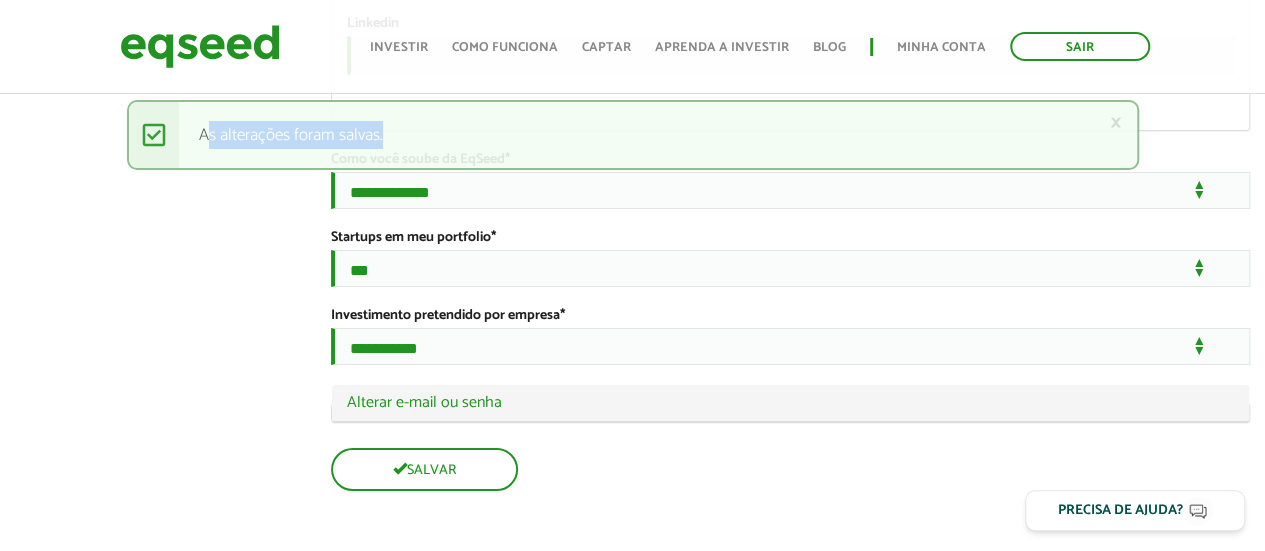 click on "×
Mensagem de status
As alterações foram salvas." at bounding box center [633, 135] 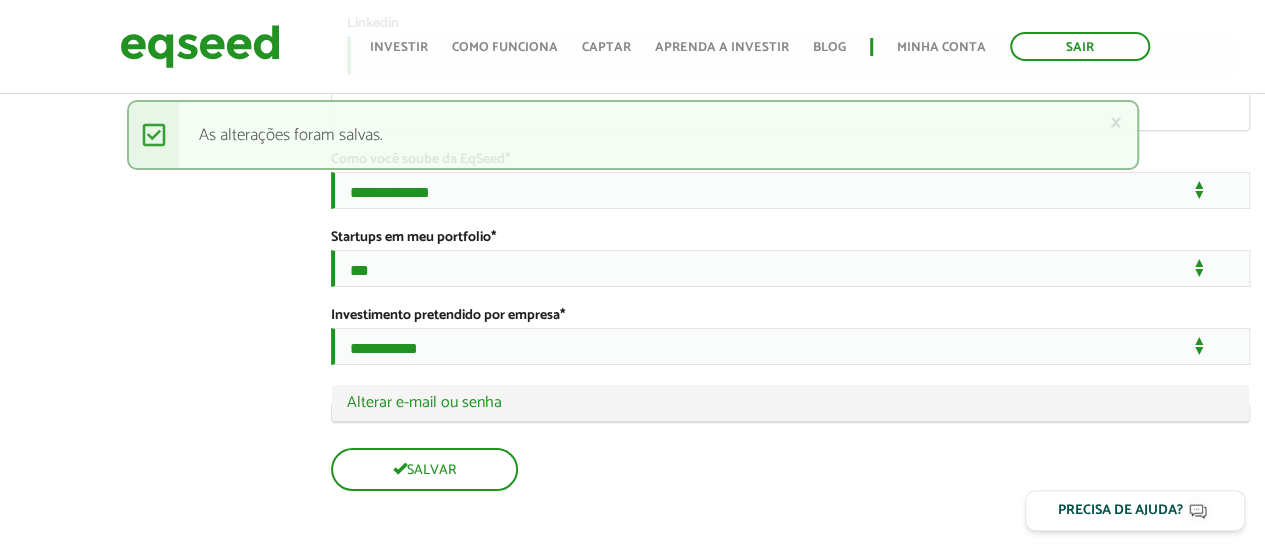 click on "**********" at bounding box center [632, -1409] 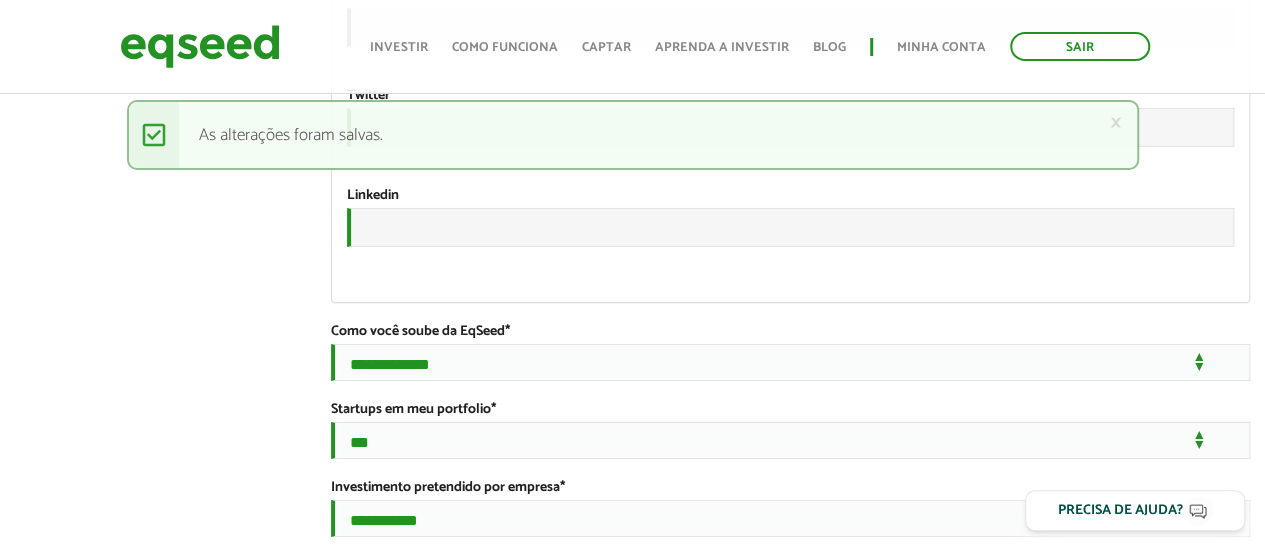 scroll, scrollTop: 3010, scrollLeft: 0, axis: vertical 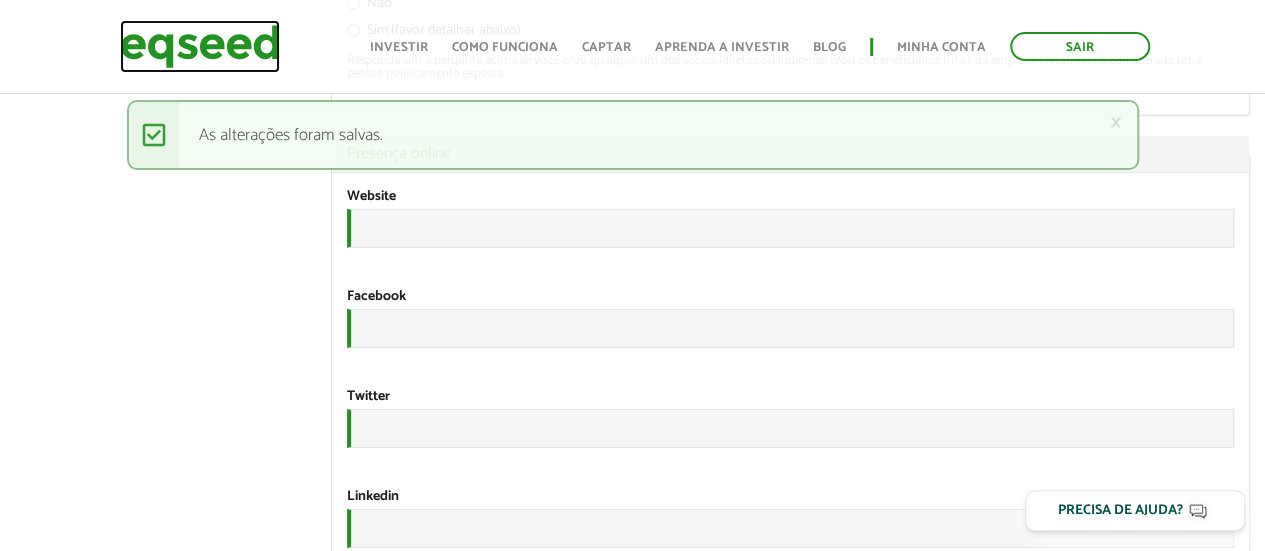 click at bounding box center (200, 46) 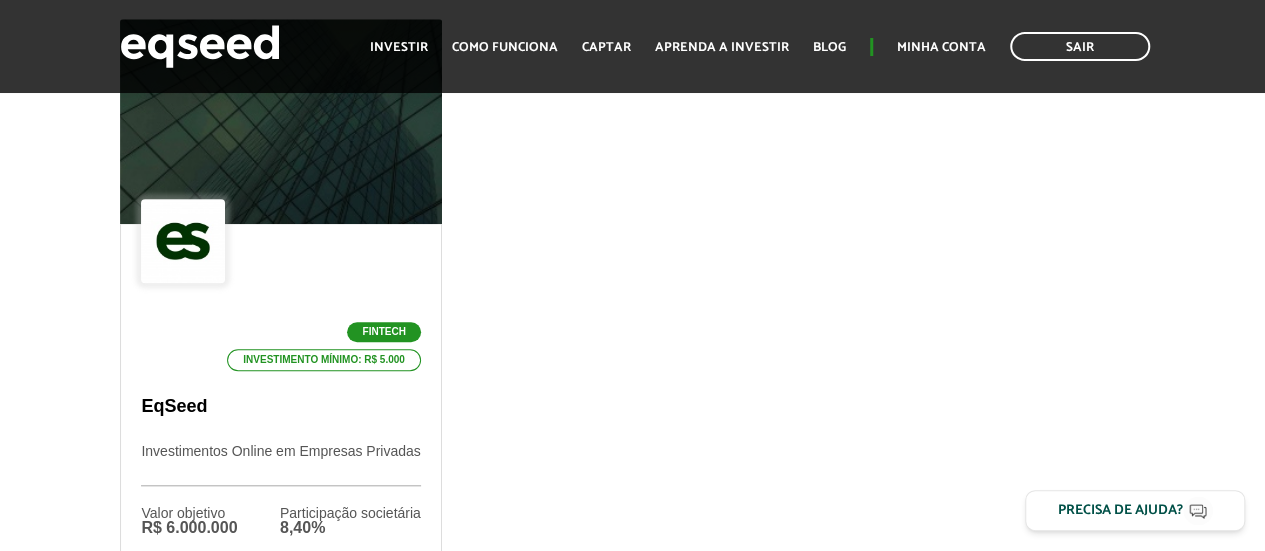 scroll, scrollTop: 898, scrollLeft: 0, axis: vertical 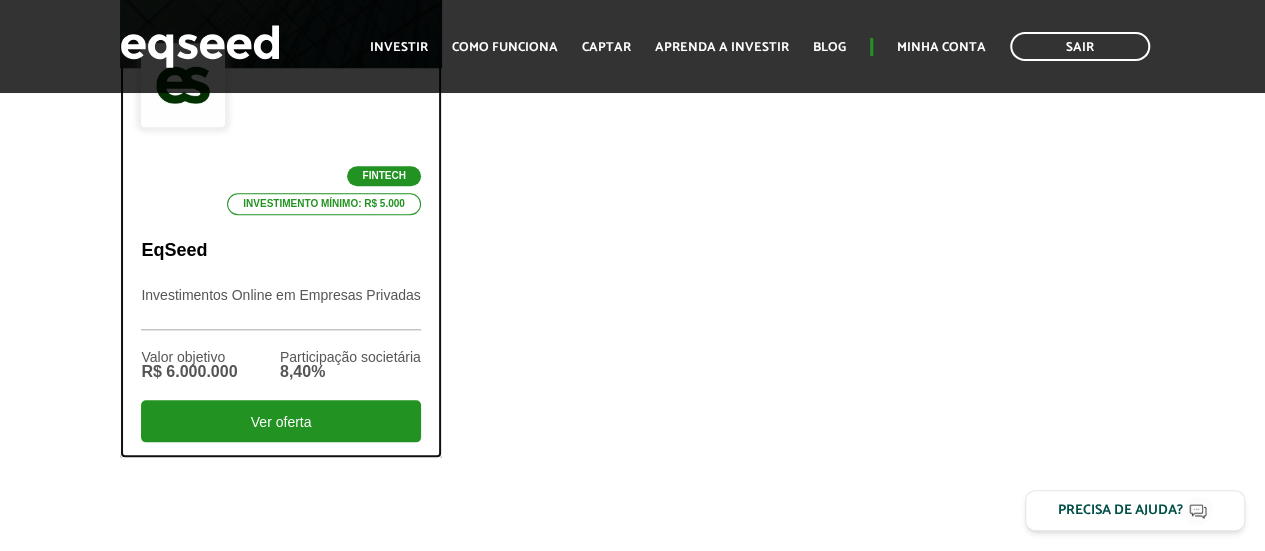 click on "R$ 6.000.000" at bounding box center (189, 372) 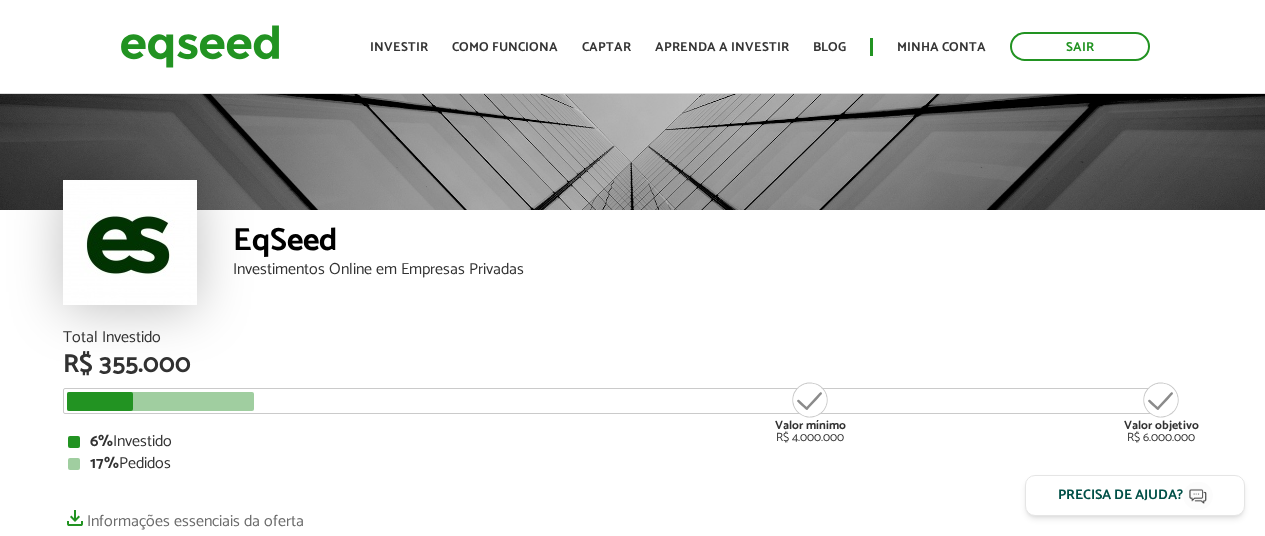 scroll, scrollTop: 0, scrollLeft: 0, axis: both 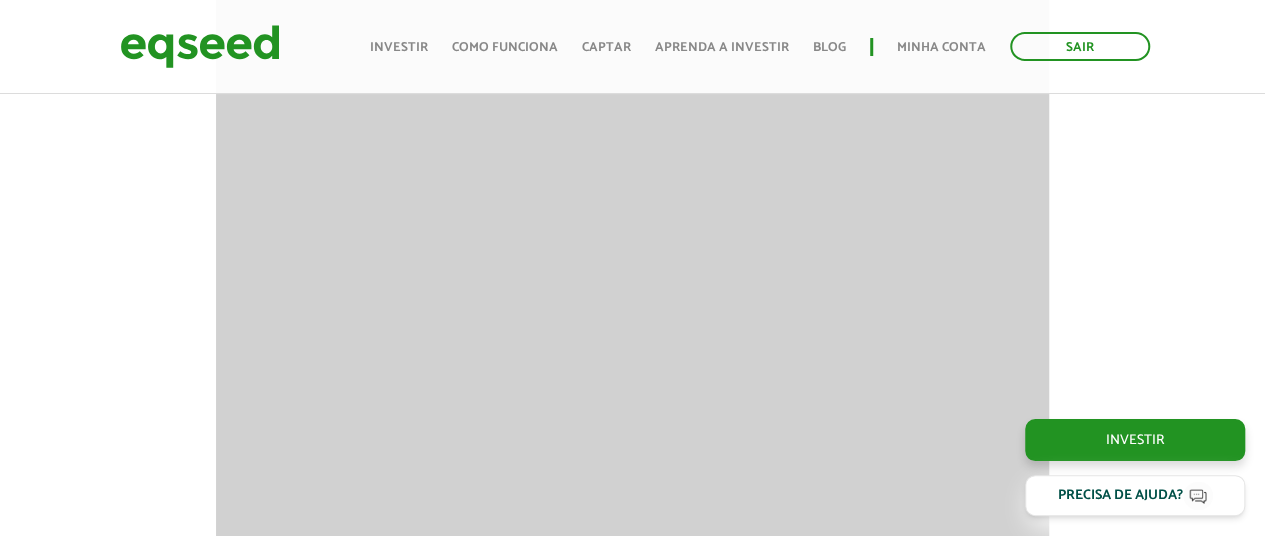 click on "Apresentação aos investidores
BAIXAR APRESENTAÇÃO
Resumo
EqSeed -  Investimentos Online em Empresas Privadas
O Negócio
A  EqSeed   é  uma  plataforma de investime ntos  online   que   conecta investidores  do Brasil inteiro  a startups criteriosamente selecionadas   em  rodadas de investimento de até R$15 milhões.
Por meio da nossa  plataforma, milhares de investidores constr oem  um portfólio diversificado  com  startups criteriosamente selecionadas  n um ambiente digital, seguro e regulado pela CVM (Comissão de Valores Mobiliários) ,  modernizando sua  estratégia de  alocação  patrimonial  com uma classe de ativos  ," at bounding box center [632, 1924] 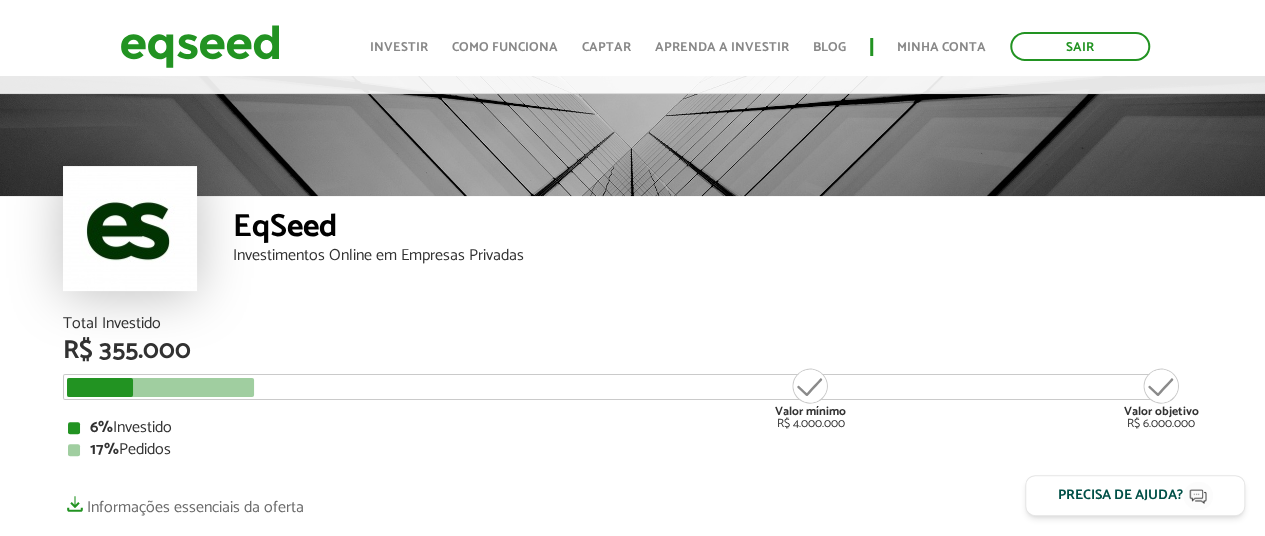scroll, scrollTop: 100, scrollLeft: 0, axis: vertical 